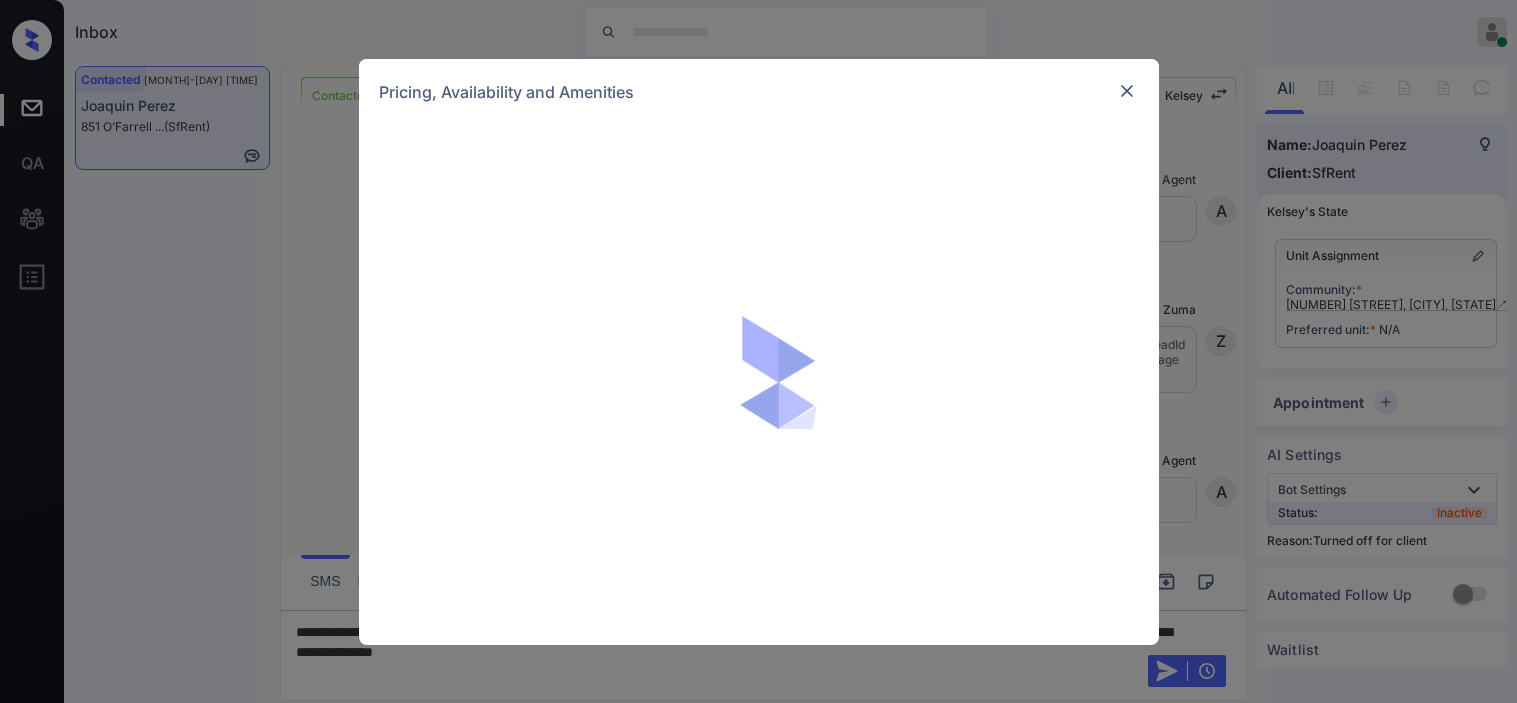 scroll, scrollTop: 0, scrollLeft: 0, axis: both 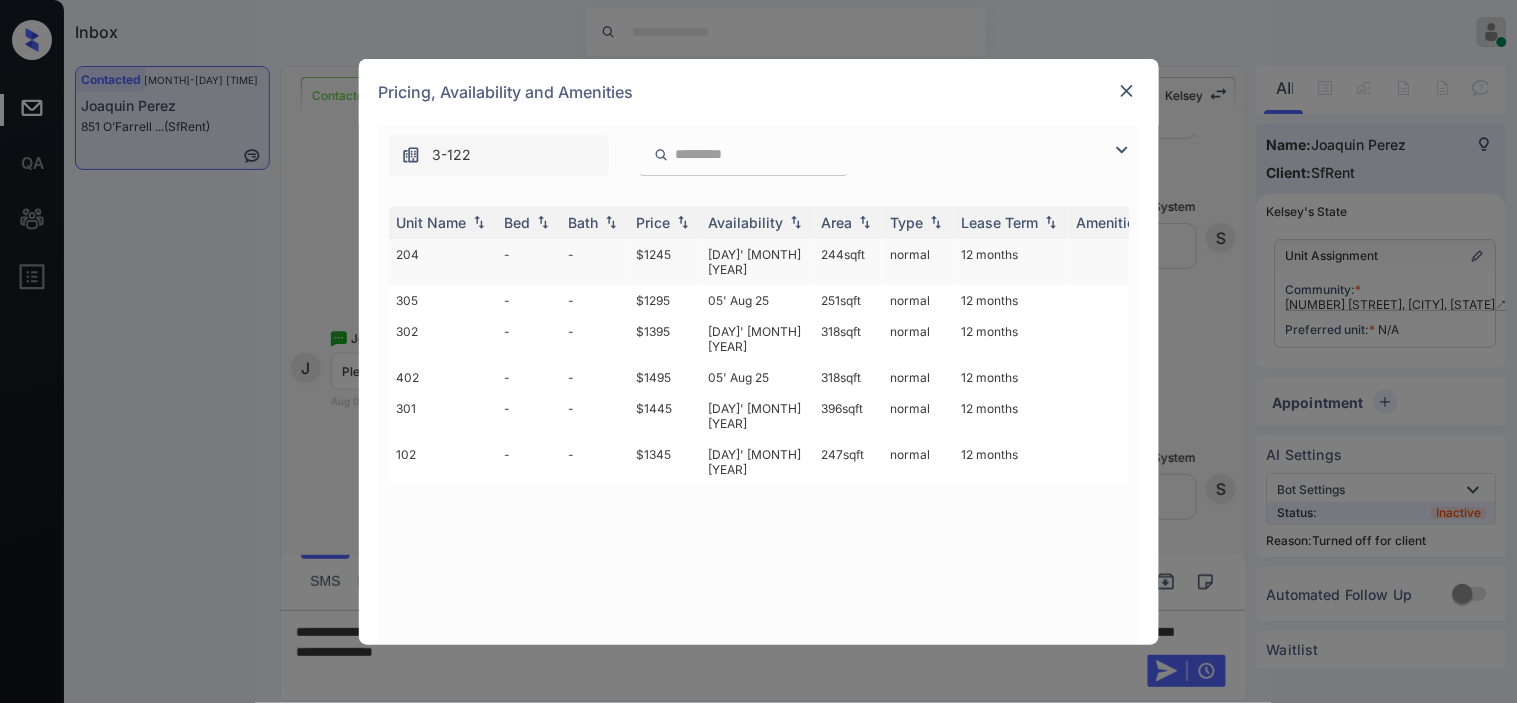 click on "244  sqft" at bounding box center (848, 262) 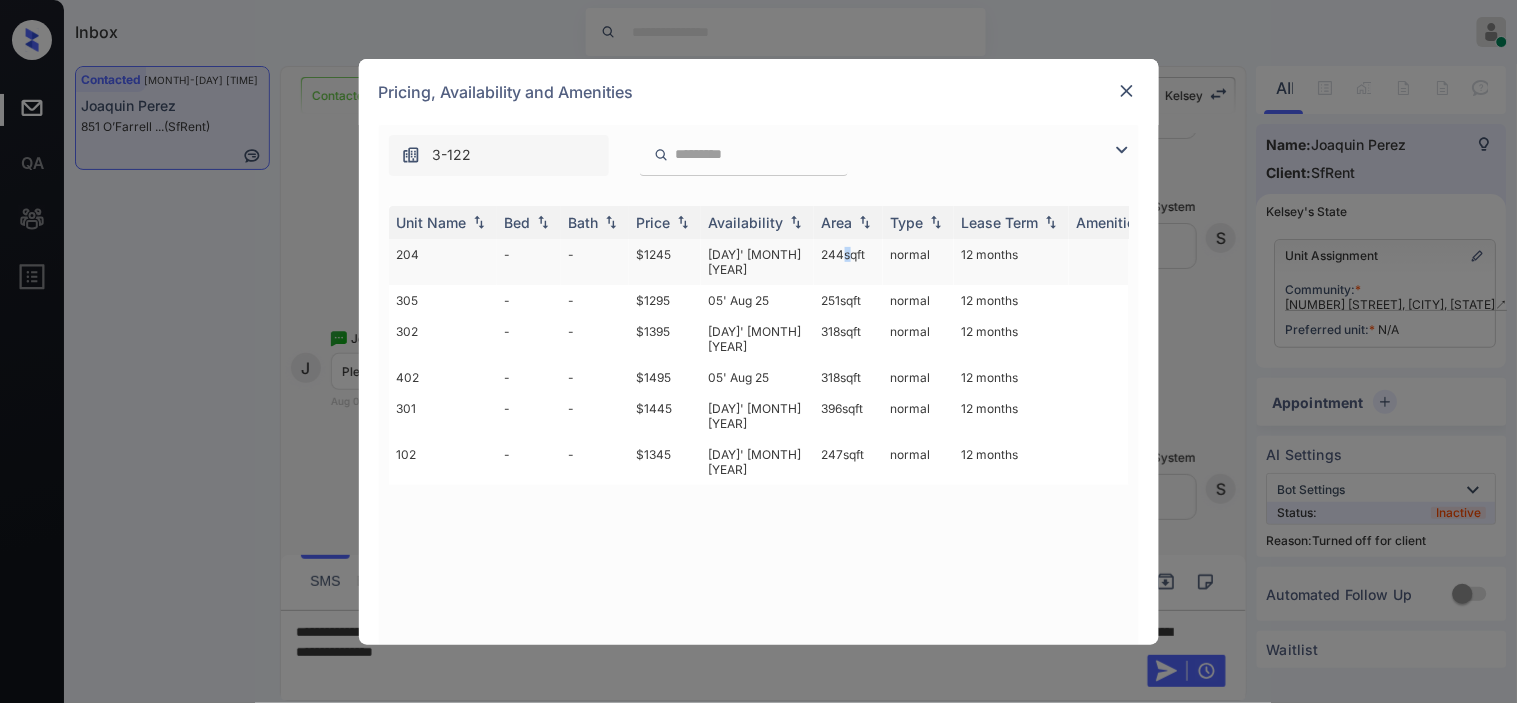 click on "244  sqft" at bounding box center [848, 262] 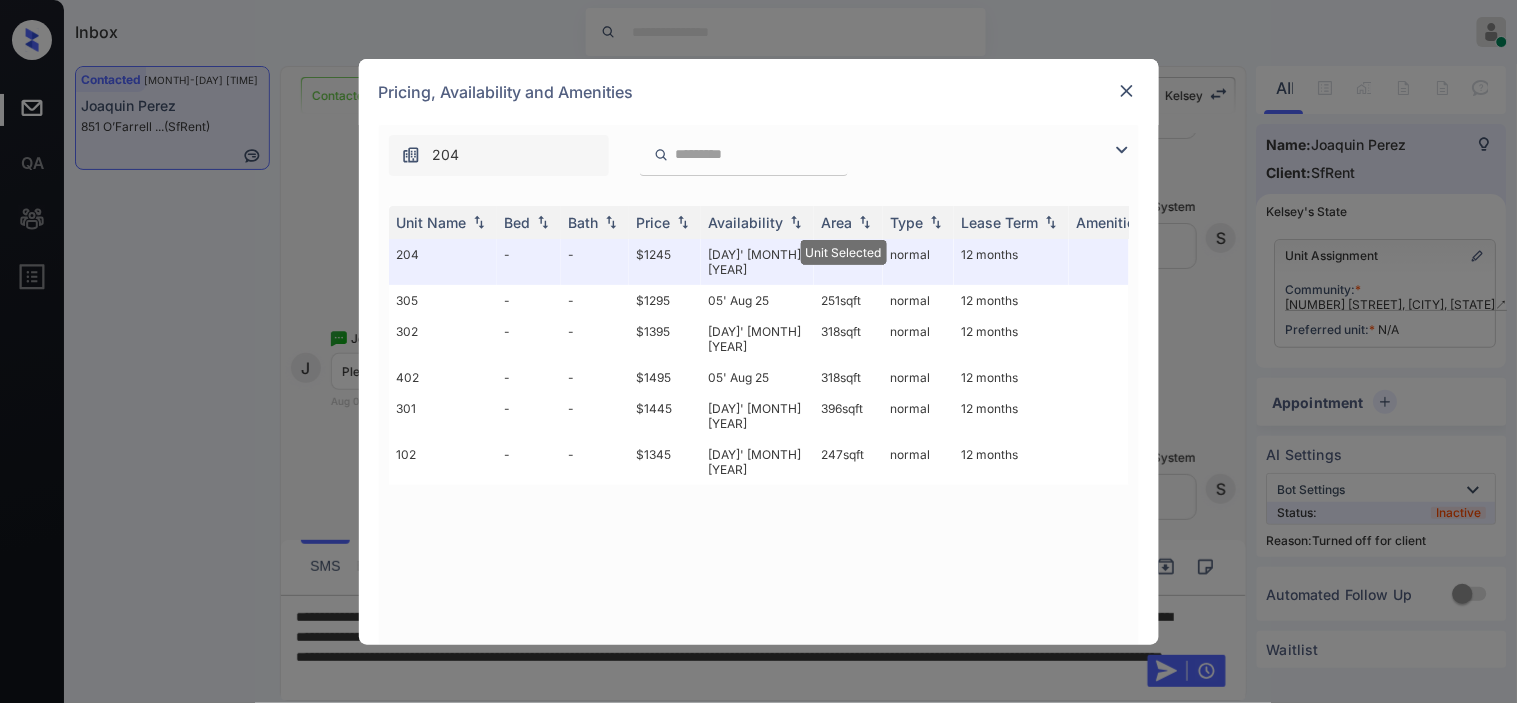 click at bounding box center [1127, 91] 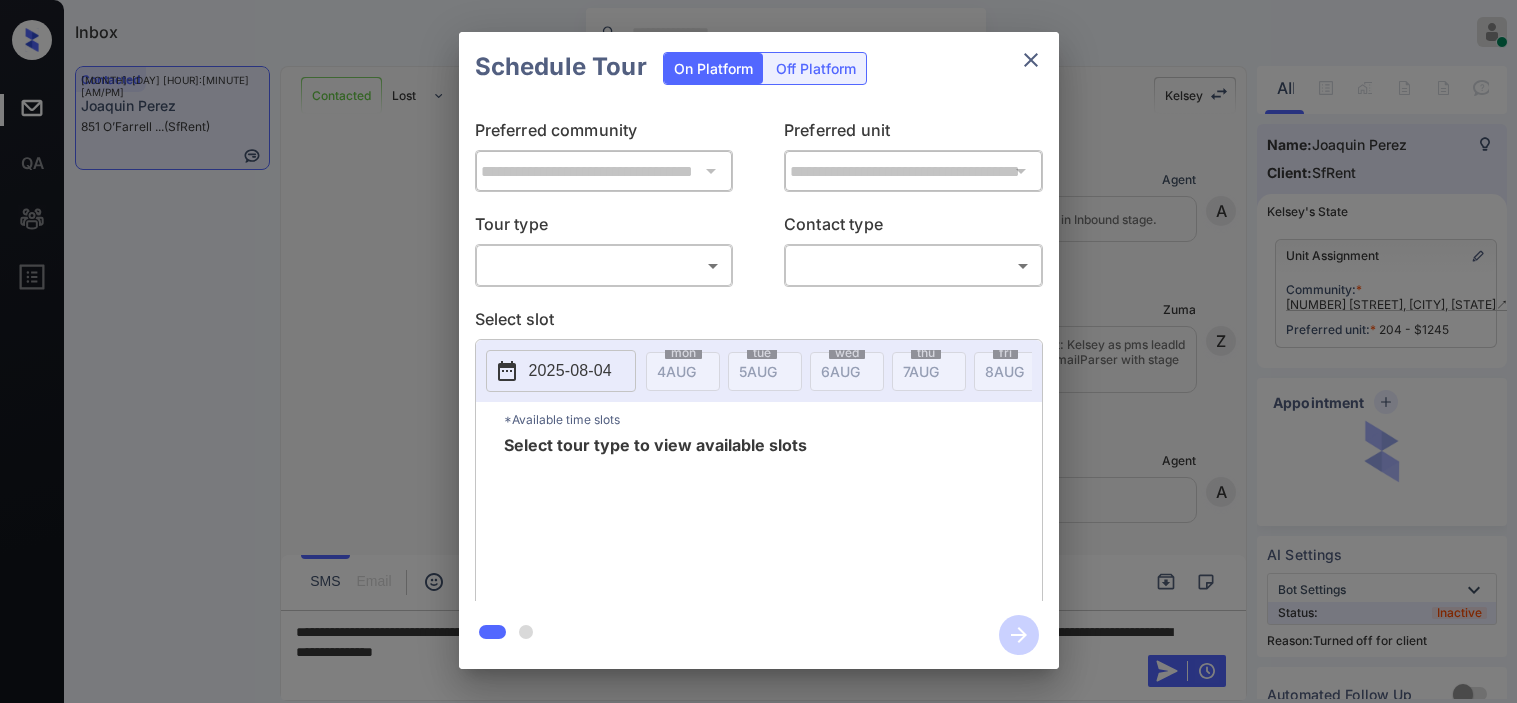 scroll, scrollTop: 0, scrollLeft: 0, axis: both 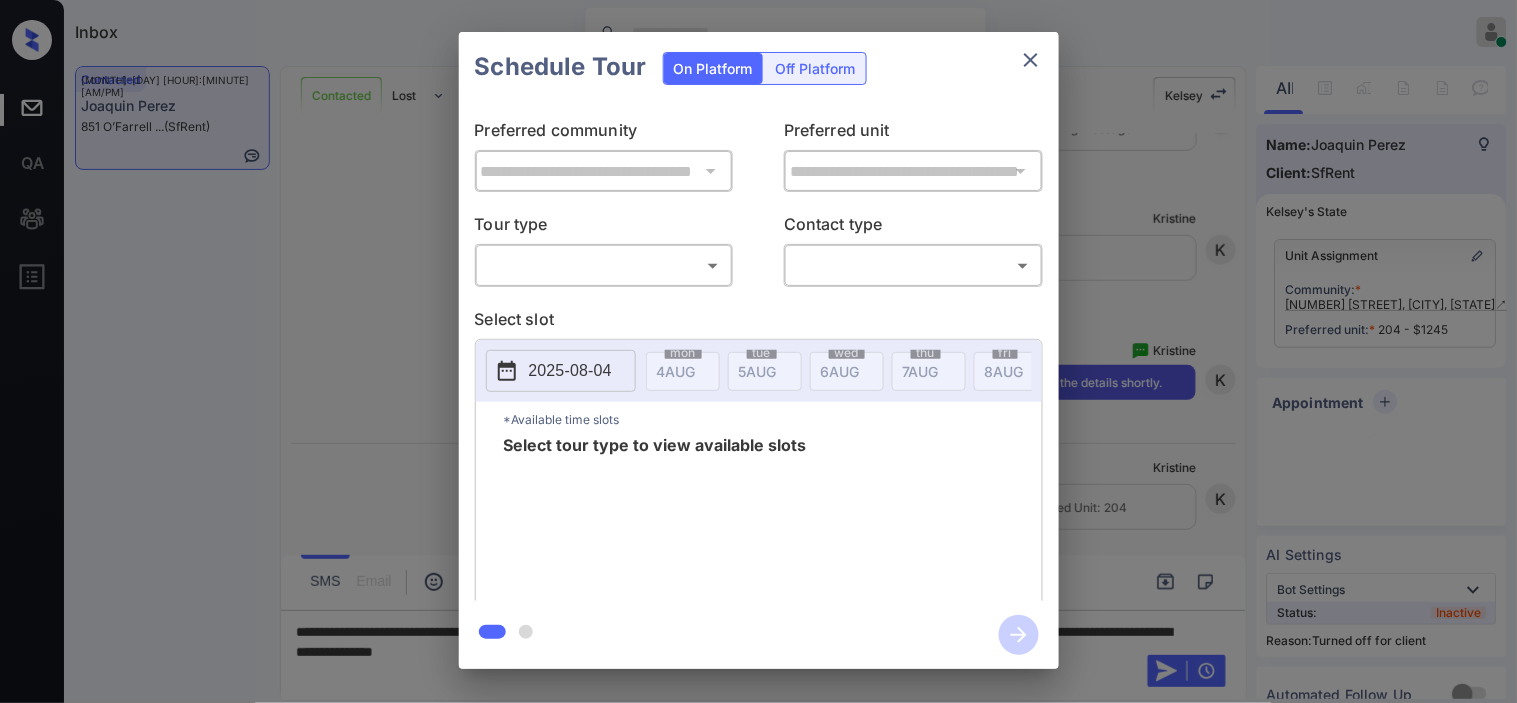 click on "Off Platform" at bounding box center (816, 68) 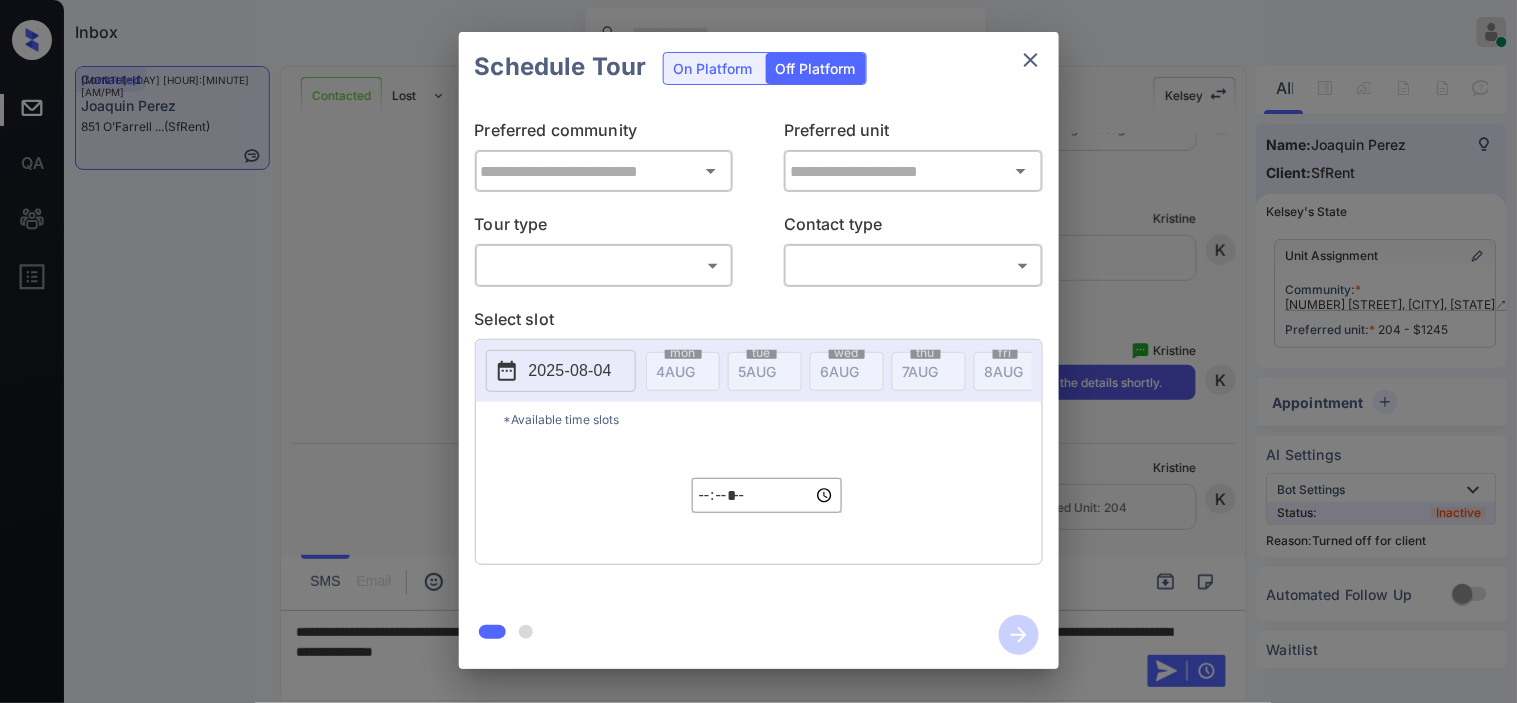 type on "**********" 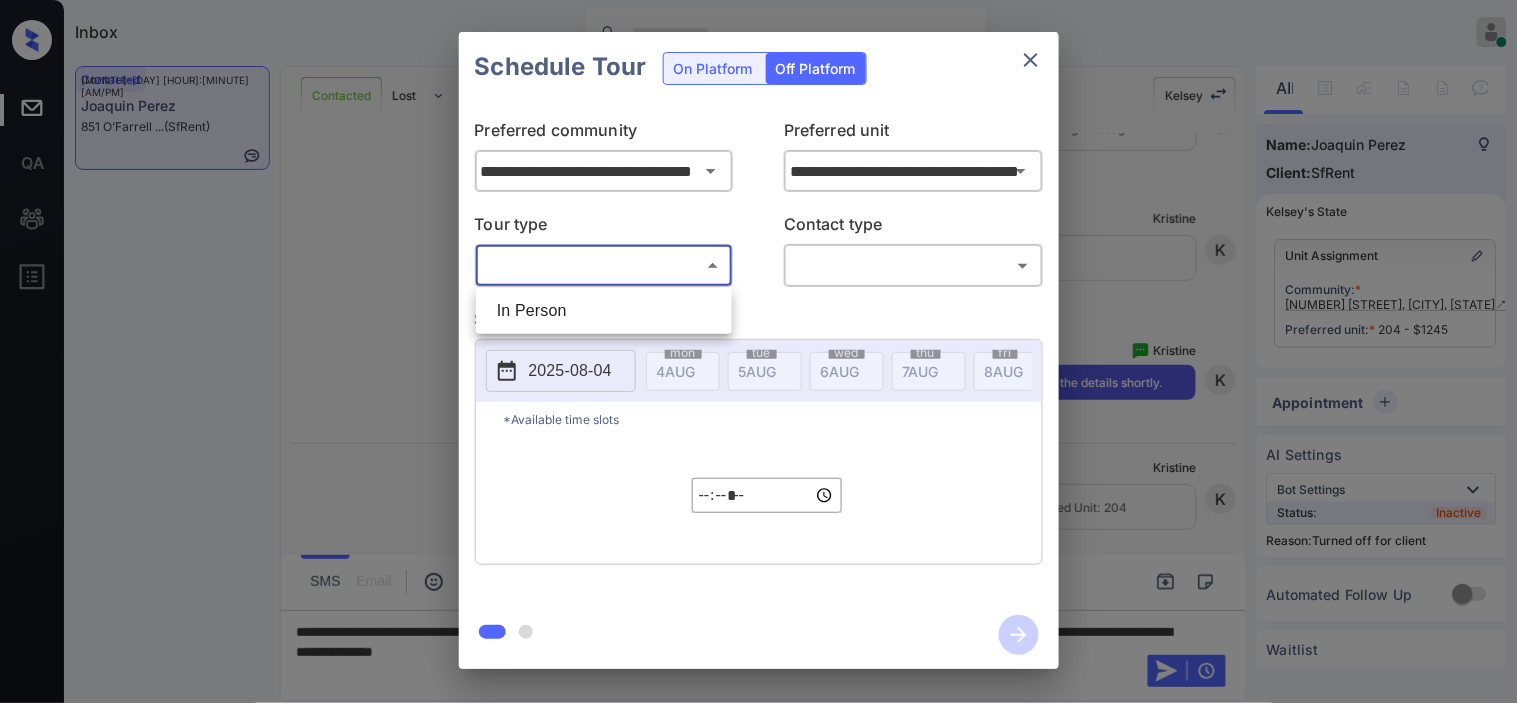 click on "Inbox Kristine Capara Online Set yourself   offline Set yourself   on break Profile Switch to  dark  mode Sign out Contacted Aug-04 10:47 pm   Joaquin Perez 851 O’Farrell ...  (SfRent) Contacted Lost Lead Sentiment: Angry Upon sliding the acknowledgement:  Lead will move to lost stage. * ​ SMS and call option will be set to opt out. AFM will be turned off for the lead. Kelsey New Message Agent Lead created via emailParser in Inbound stage. Aug 04, 2025 10:17 pm A New Message Zuma Lead transfer skipped to agent: Kelsey as pms leadId does not exists for leadType emailParser with stage Inbound Aug 04, 2025 10:17 pm Z New Message Agent AFM Request sent to Kelsey. Aug 04, 2025 10:17 pm A New Message Agent Notes Note: Structured Note:
Move In Date: 2025-08-05
ILS Note:
I'm interested in your property and would like to move forward. Can you send me an application for this property? Aug 04, 2025 10:17 pm A New Message Kelsey Lead Details Updated
Bath Room: 1
Aug 04, 2025 10:17 pm K New Message Kelsey K   K" at bounding box center (758, 351) 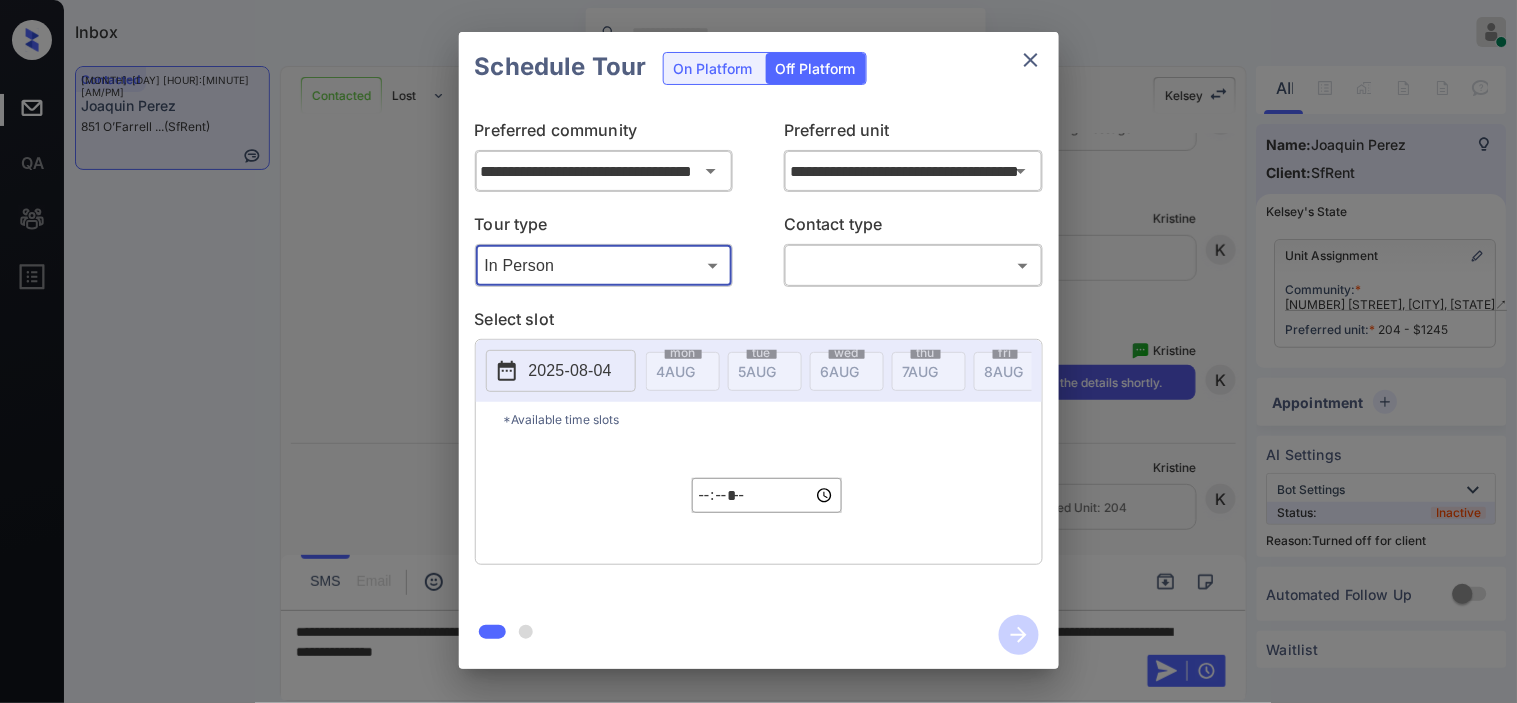click on "Inbox Kristine Capara Online Set yourself   offline Set yourself   on break Profile Switch to  dark  mode Sign out Contacted Aug-04 10:47 pm   Joaquin Perez 851 O’Farrell ...  (SfRent) Contacted Lost Lead Sentiment: Angry Upon sliding the acknowledgement:  Lead will move to lost stage. * ​ SMS and call option will be set to opt out. AFM will be turned off for the lead. Kelsey New Message Agent Lead created via emailParser in Inbound stage. Aug 04, 2025 10:17 pm A New Message Zuma Lead transfer skipped to agent: Kelsey as pms leadId does not exists for leadType emailParser with stage Inbound Aug 04, 2025 10:17 pm Z New Message Agent AFM Request sent to Kelsey. Aug 04, 2025 10:17 pm A New Message Agent Notes Note: Structured Note:
Move In Date: 2025-08-05
ILS Note:
I'm interested in your property and would like to move forward. Can you send me an application for this property? Aug 04, 2025 10:17 pm A New Message Kelsey Lead Details Updated
Bath Room: 1
Aug 04, 2025 10:17 pm K New Message Kelsey K   K" at bounding box center [758, 351] 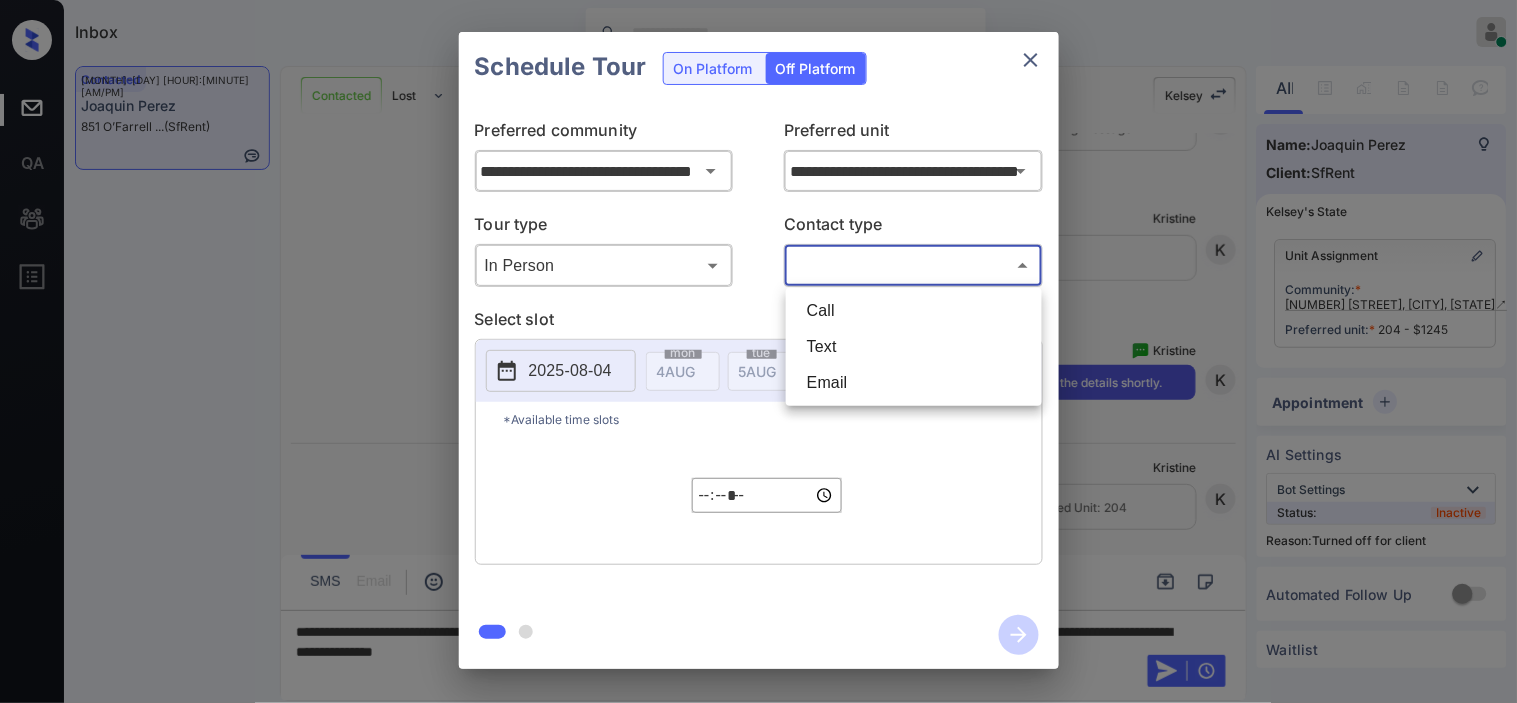 click on "Text" at bounding box center [914, 347] 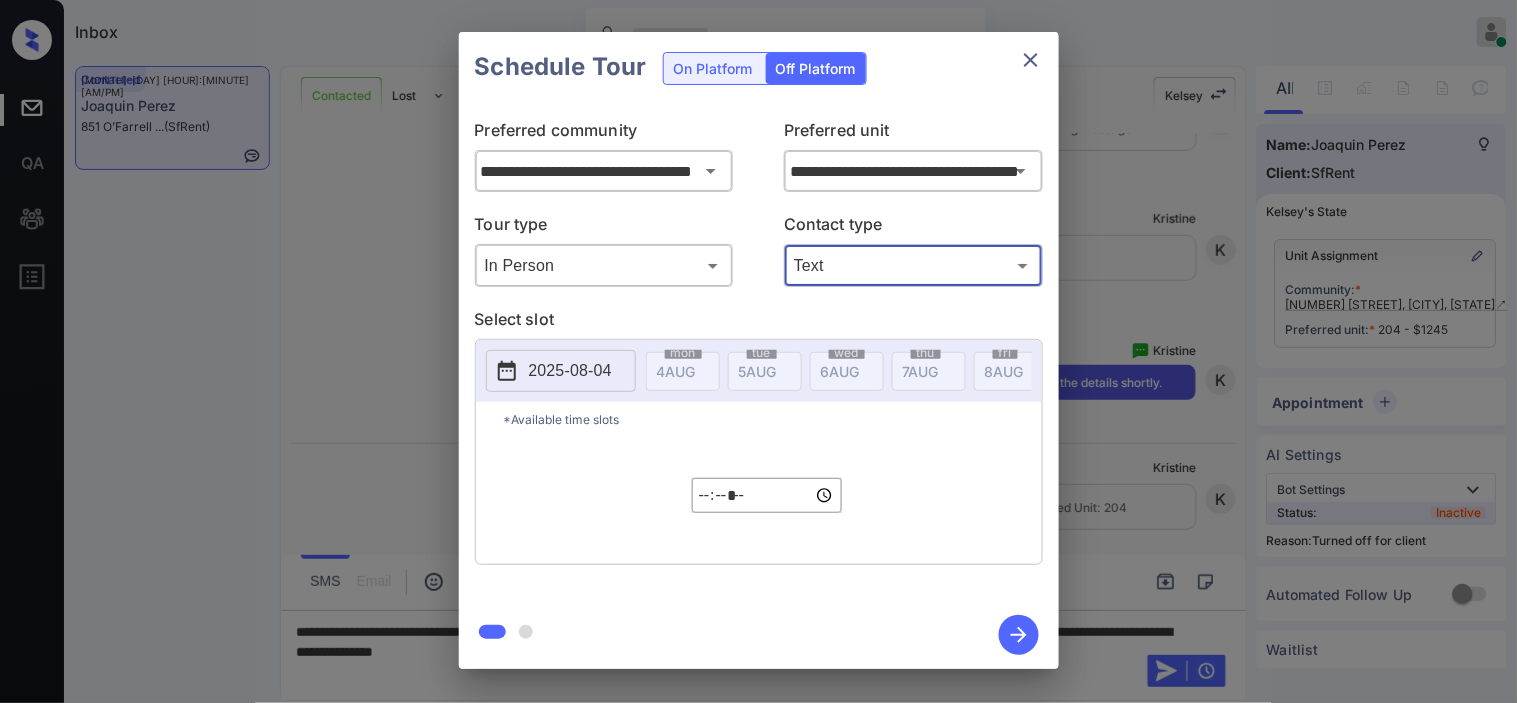 click 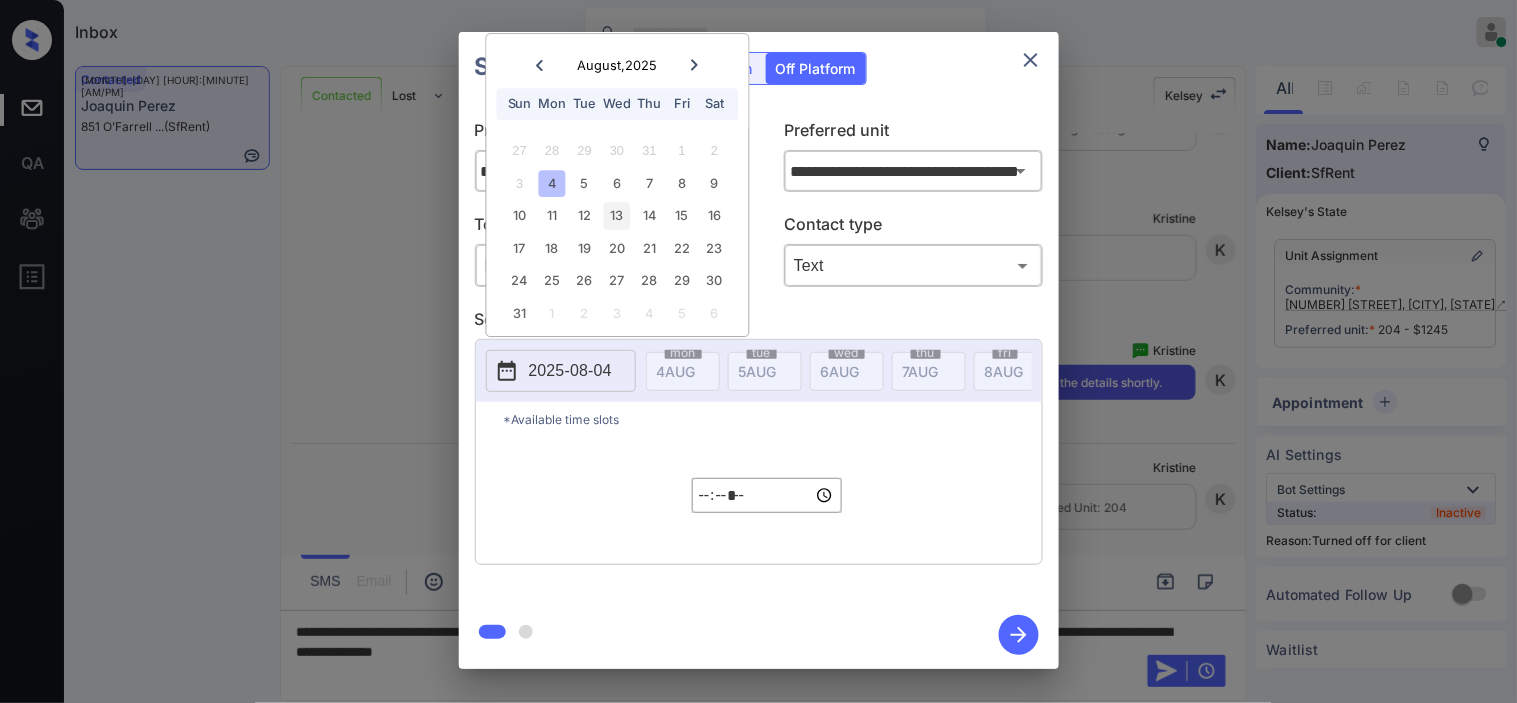 drag, startPoint x: 611, startPoint y: 168, endPoint x: 617, endPoint y: 207, distance: 39.45884 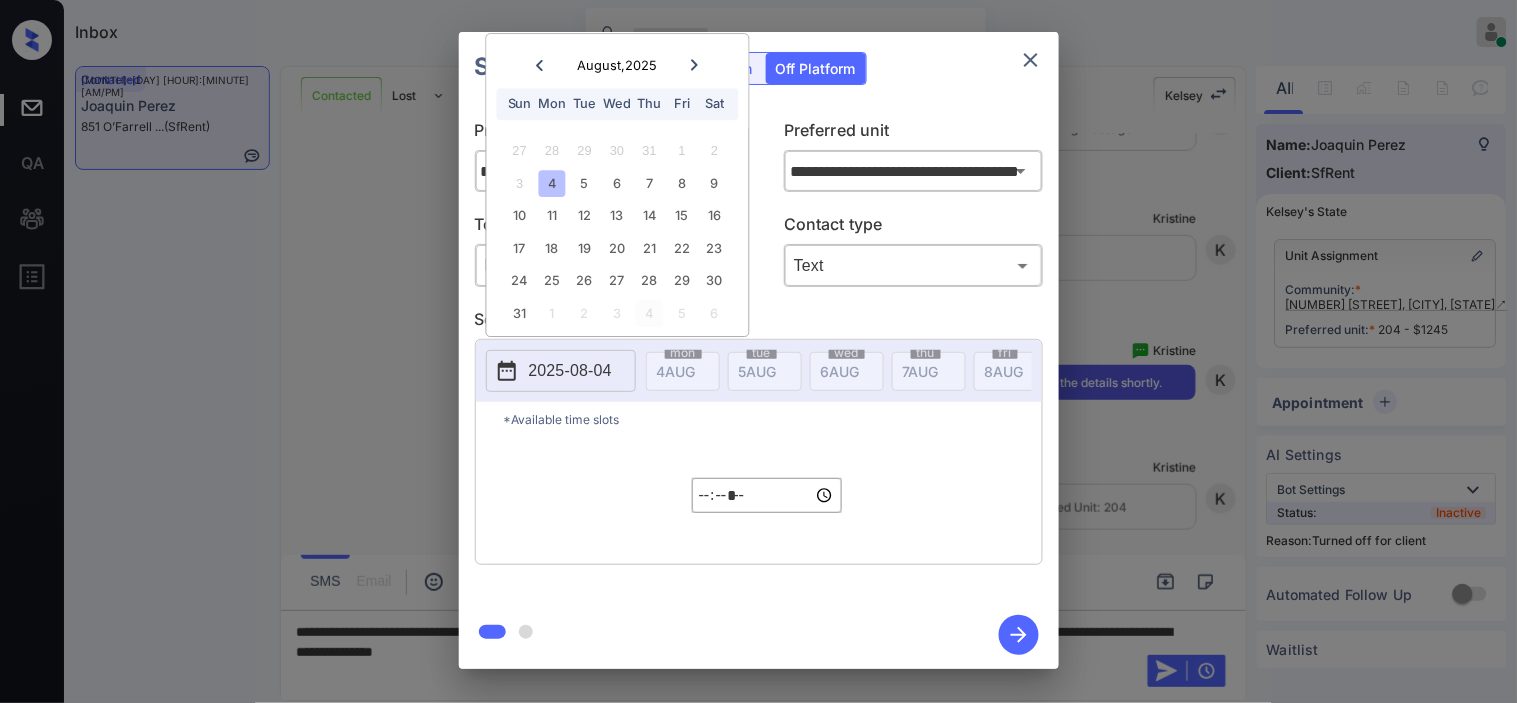 drag, startPoint x: 618, startPoint y: 175, endPoint x: 653, endPoint y: 305, distance: 134.62912 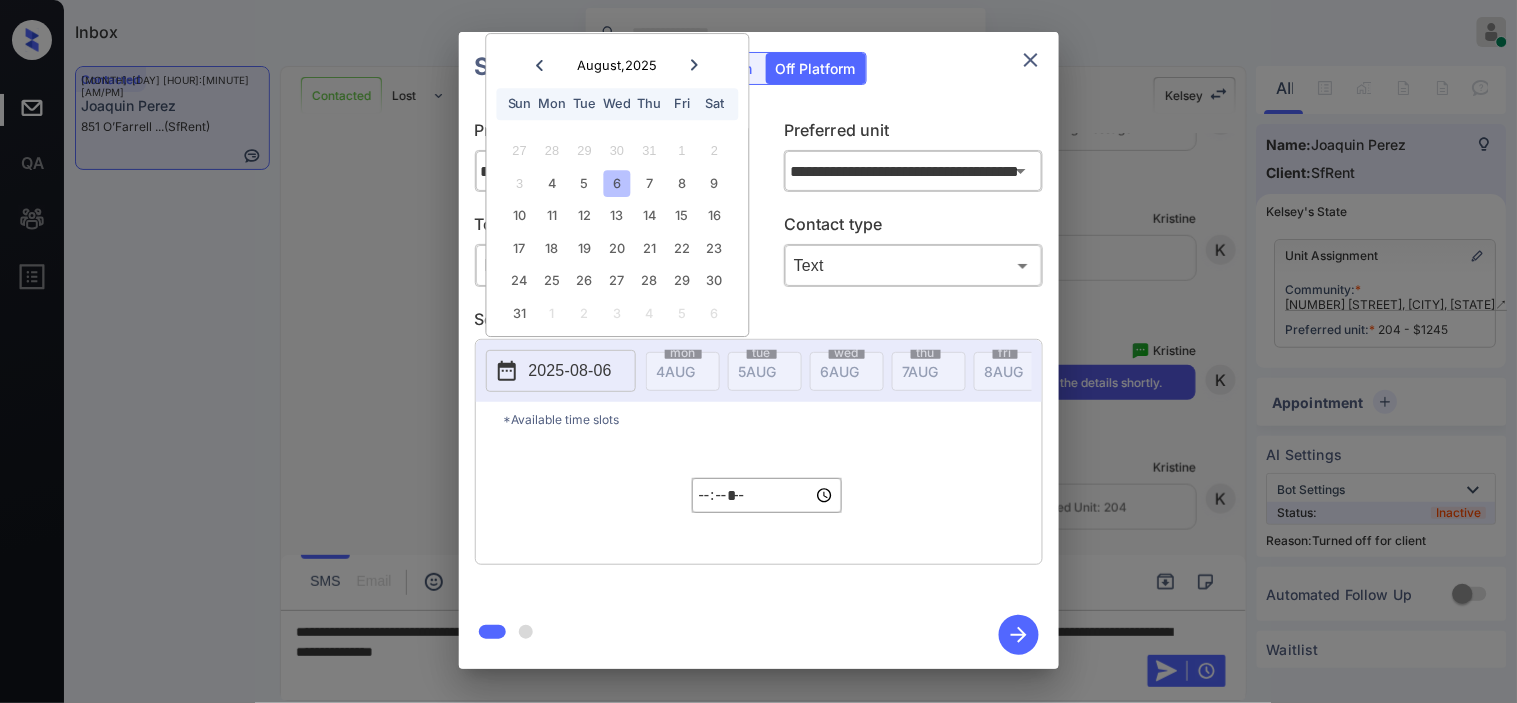 click on "*****" at bounding box center (767, 495) 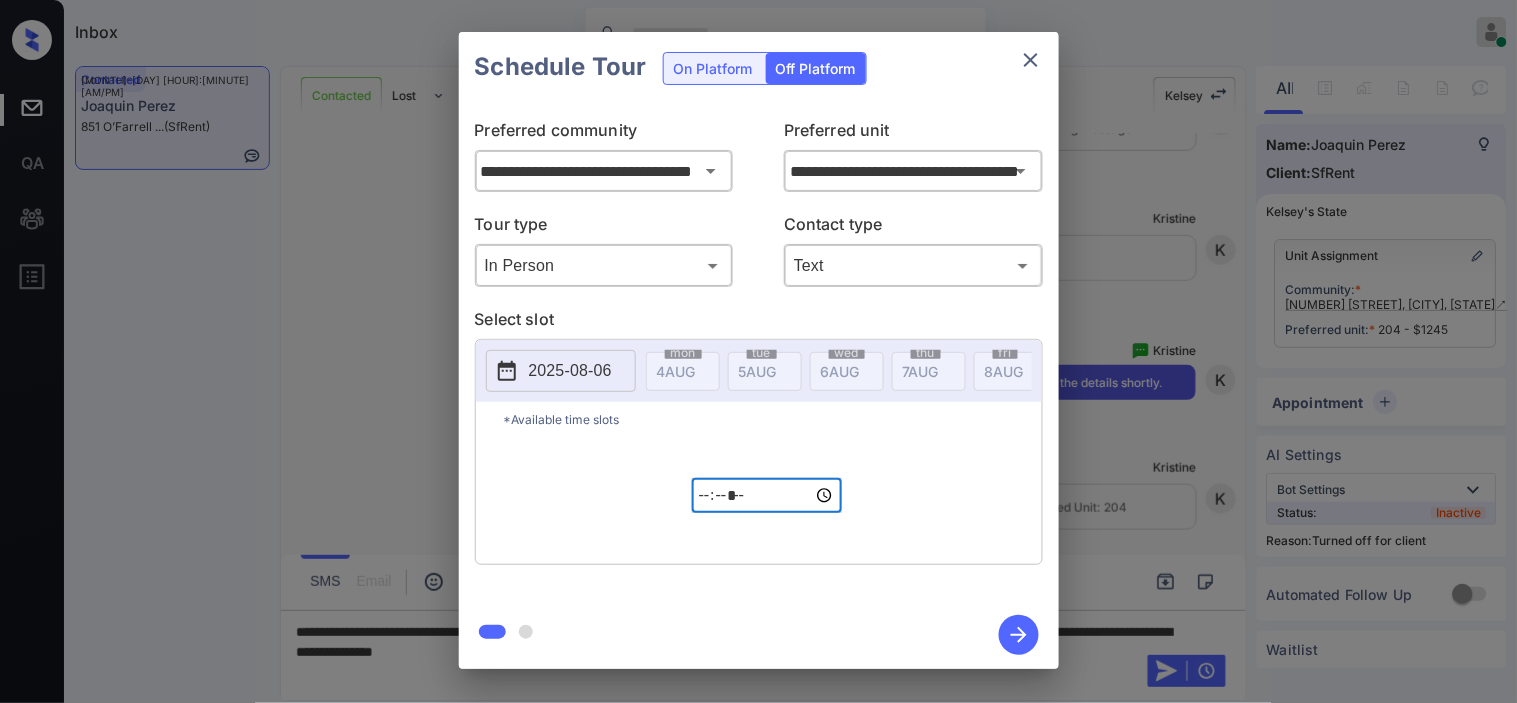 type on "*****" 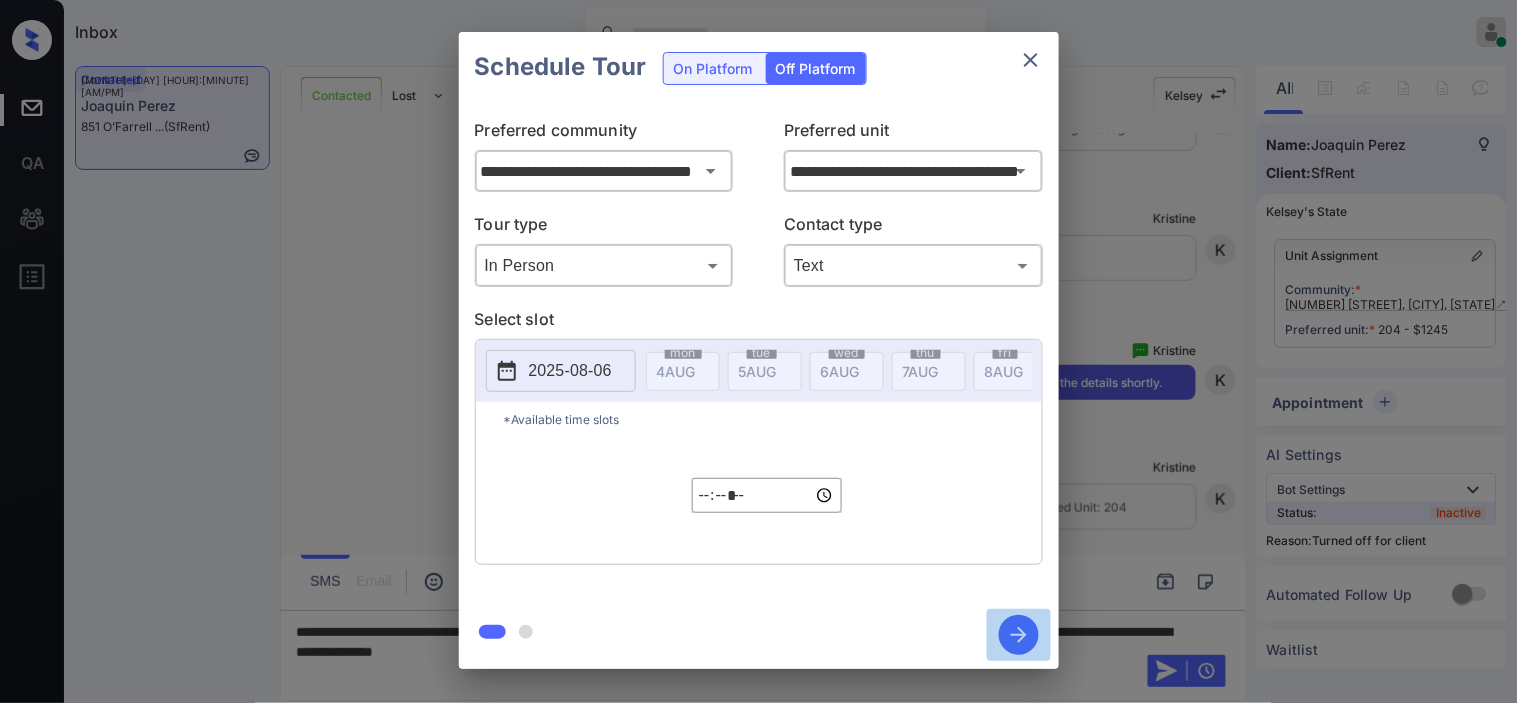 click 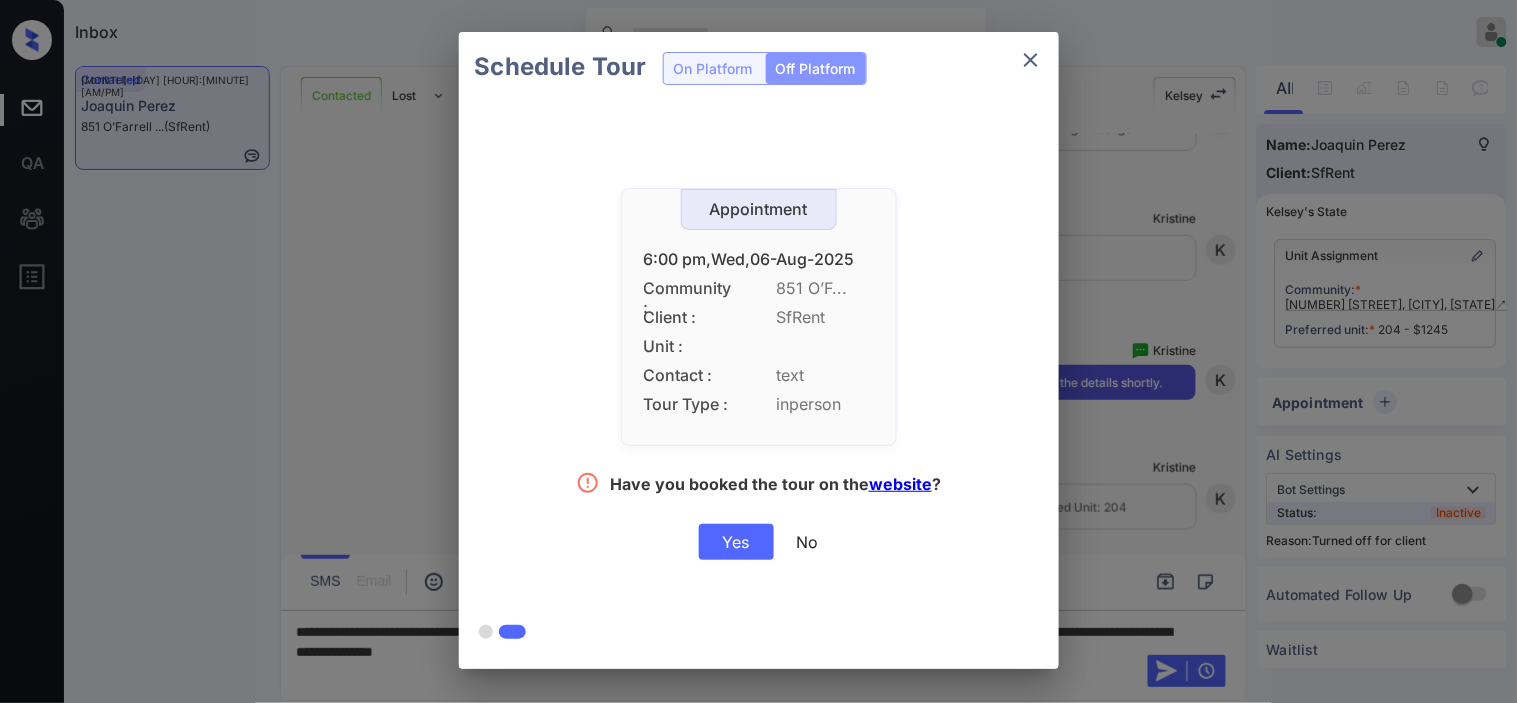 click on "Yes" at bounding box center (736, 542) 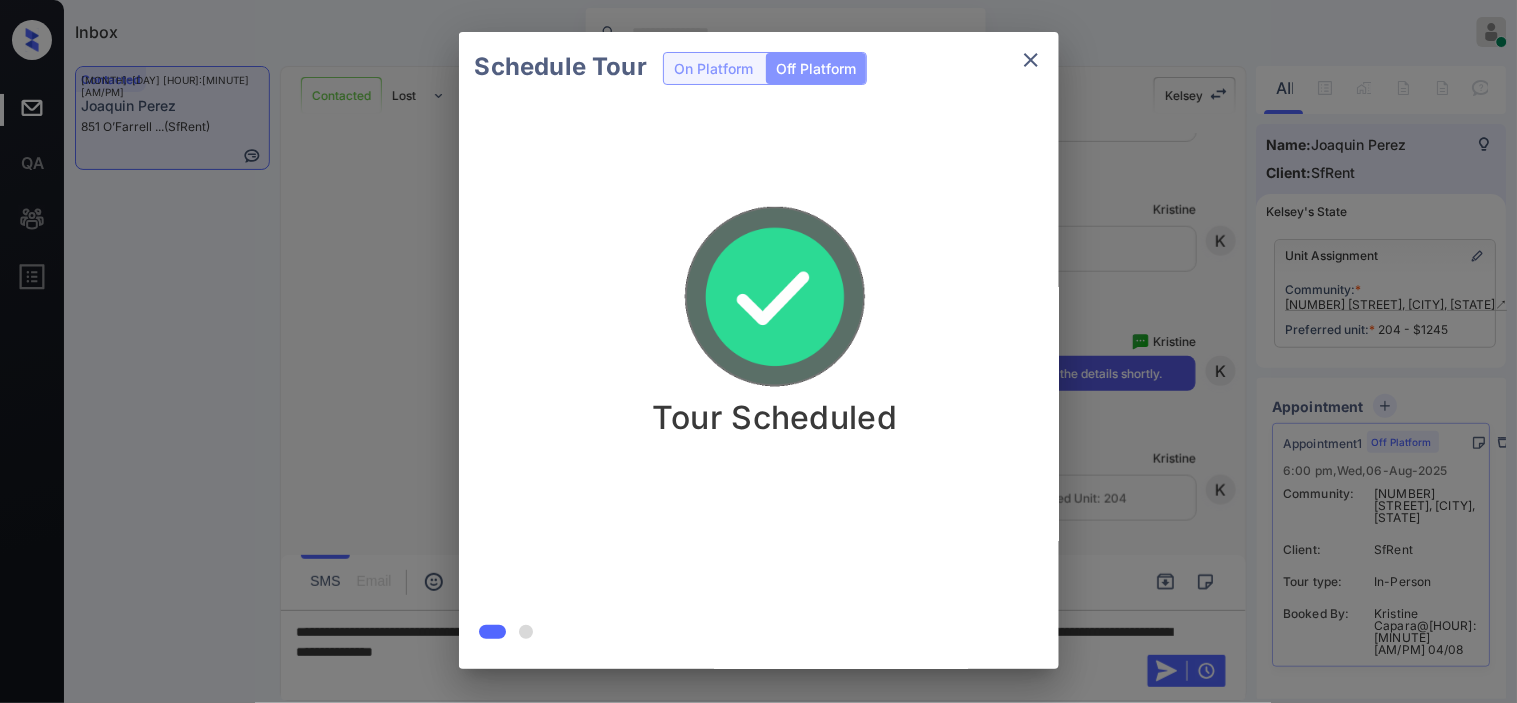 click on "Schedule Tour On Platform Off Platform Tour Scheduled" at bounding box center (758, 350) 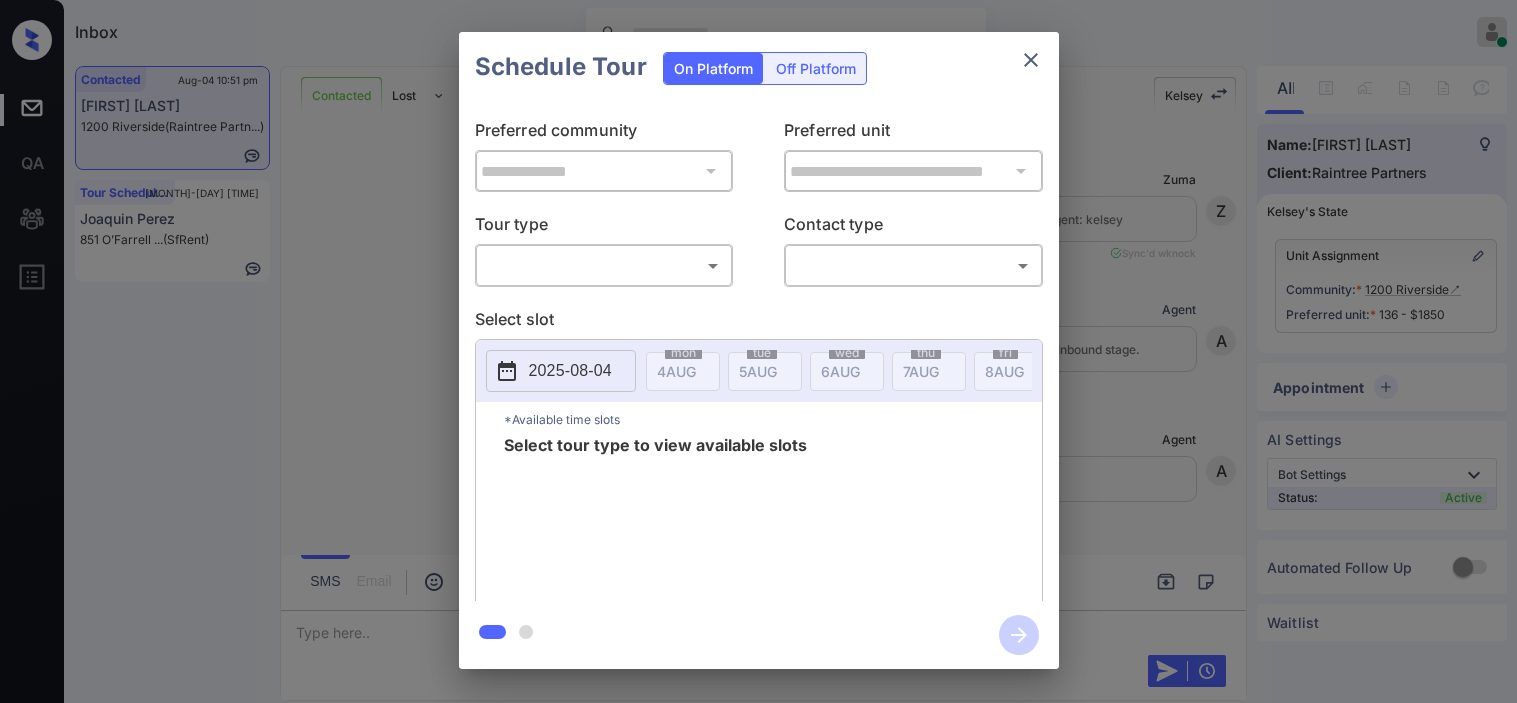 scroll, scrollTop: 0, scrollLeft: 0, axis: both 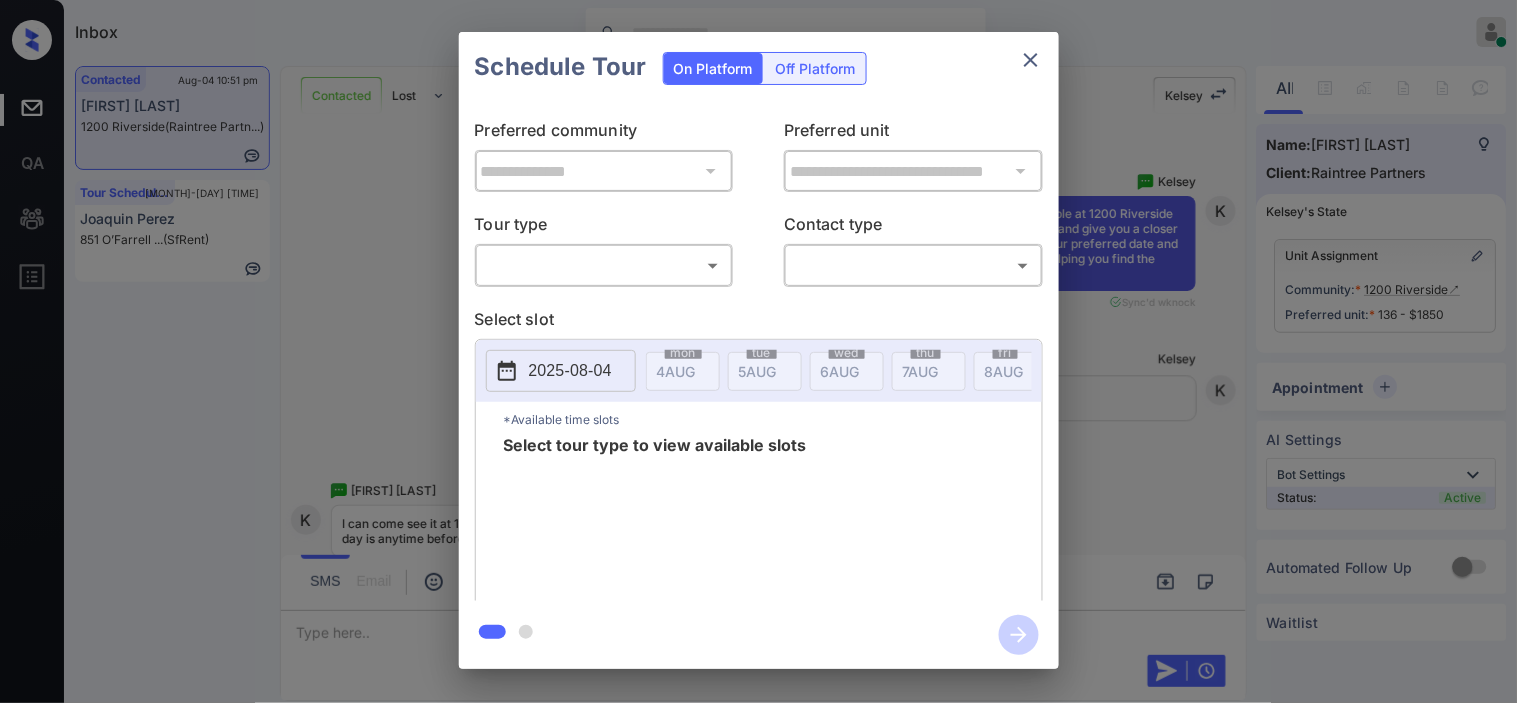 click on "Inbox [FIRST] [LAST] Online Set yourself   offline Set yourself   on break Profile Switch to  dark  mode Sign out Contacted Aug-04 10:51 pm   [FIRST] [LAST] 1200 Riverside  (Raintree Partn...) Tour Scheduled Aug-04 10:52 pm   [FIRST] [LAST] 851 O’Farrell ...  (SfRent) Contacted Lost Lead Sentiment: Angry Upon sliding the acknowledgement:  Lead will move to lost stage. * ​ SMS and call option will be set to opt out. AFM will be turned off for the lead. [FIRST] New Message Zuma Lead transferred to leasing agent: [FIRST] Aug 04, 2025 10:46 pm  Sync'd w  knock Z New Message Agent Lead created via webhook in Inbound stage. Aug 04, 2025 10:46 pm A New Message Agent AFM Request sent to [FIRST]. Aug 04, 2025 10:46 pm A New Message [FIRST] Hi [FIRST]. This is [FIRST] with 1200 Riverside. We’d love to have you come tour with us. What’s a good day and time for you? Aug 04, 2025 10:46 pm   | TemplateAFMSms  Sync'd w  knock K New Message [FIRST] Lead archived by [FIRST]! Aug 04, 2025 10:46 pm K New Message [FIRST] [LAST]   K" at bounding box center (758, 351) 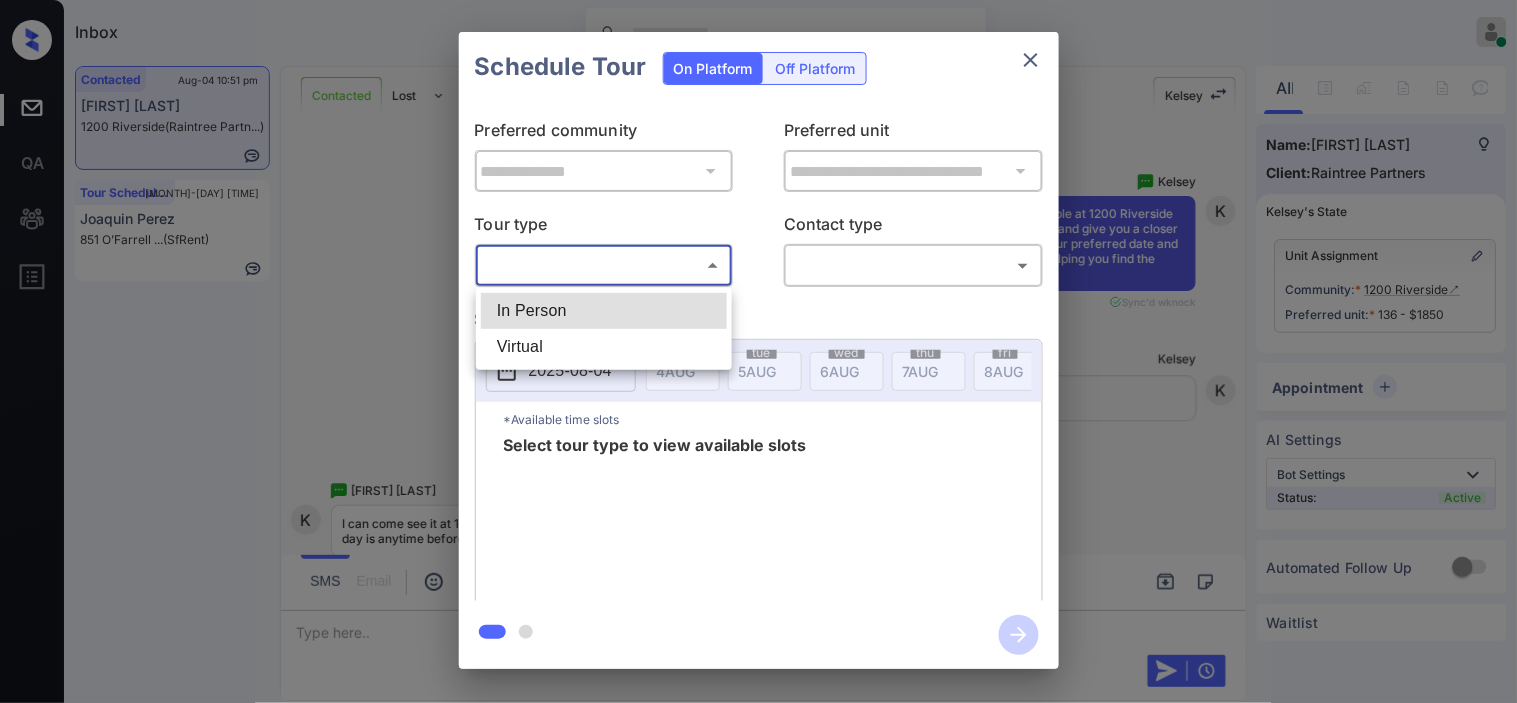 click on "In Person" at bounding box center (604, 311) 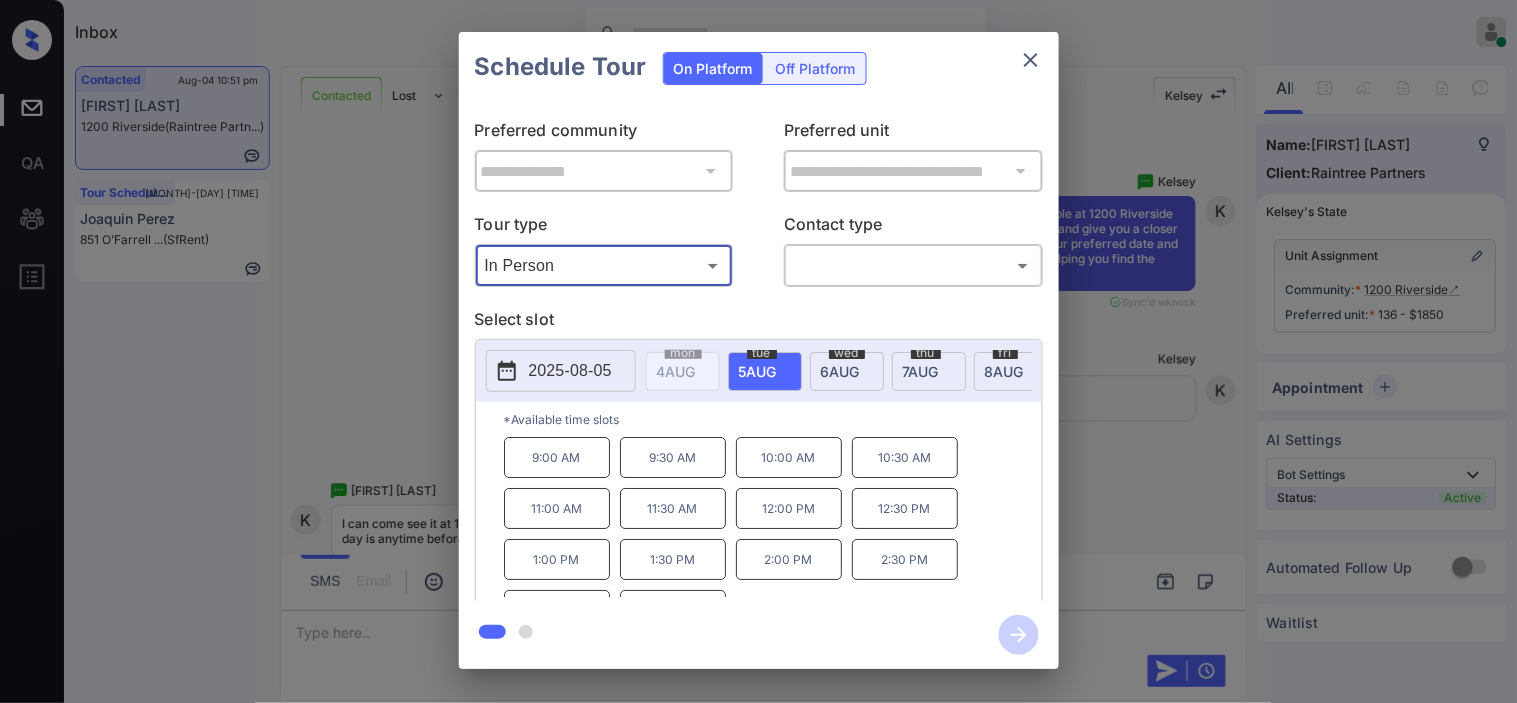 click on "**********" at bounding box center (758, 350) 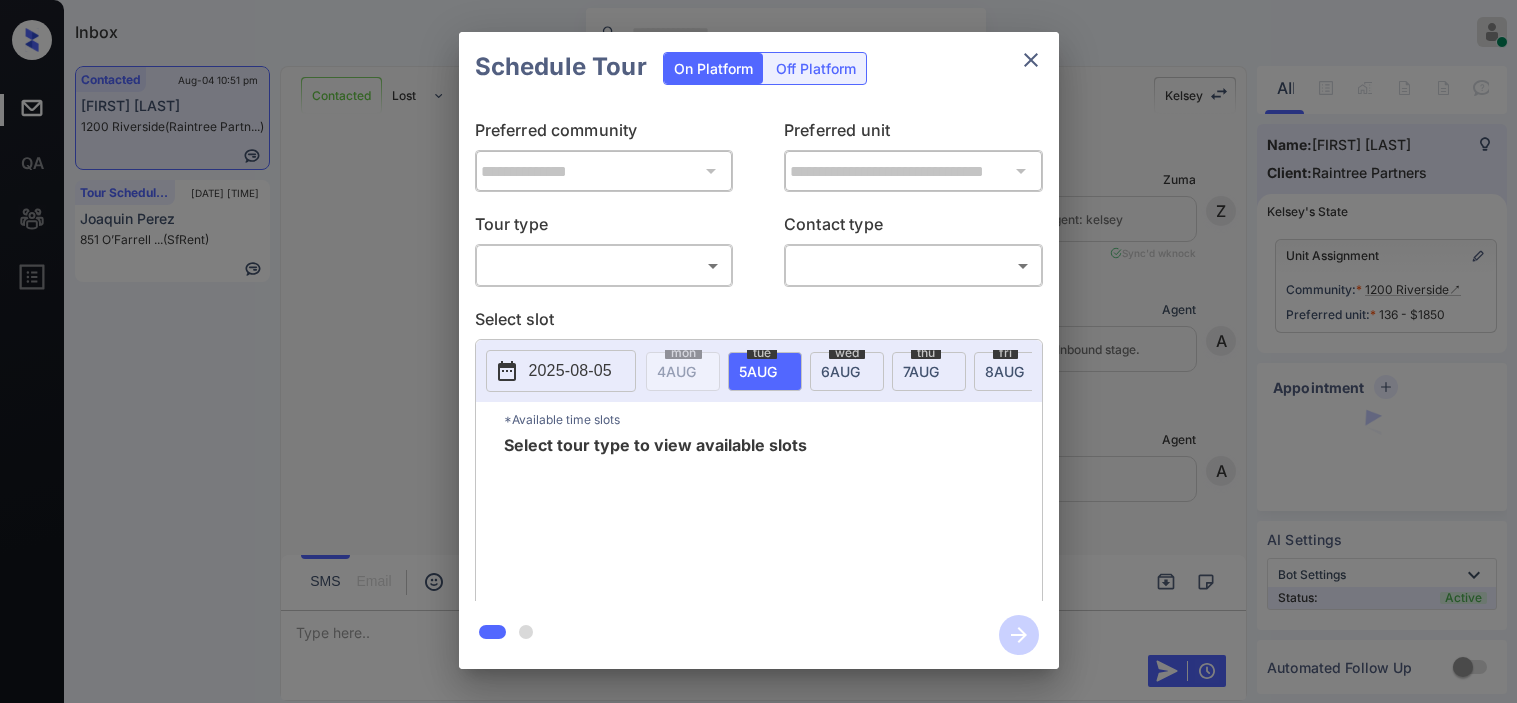scroll, scrollTop: 0, scrollLeft: 0, axis: both 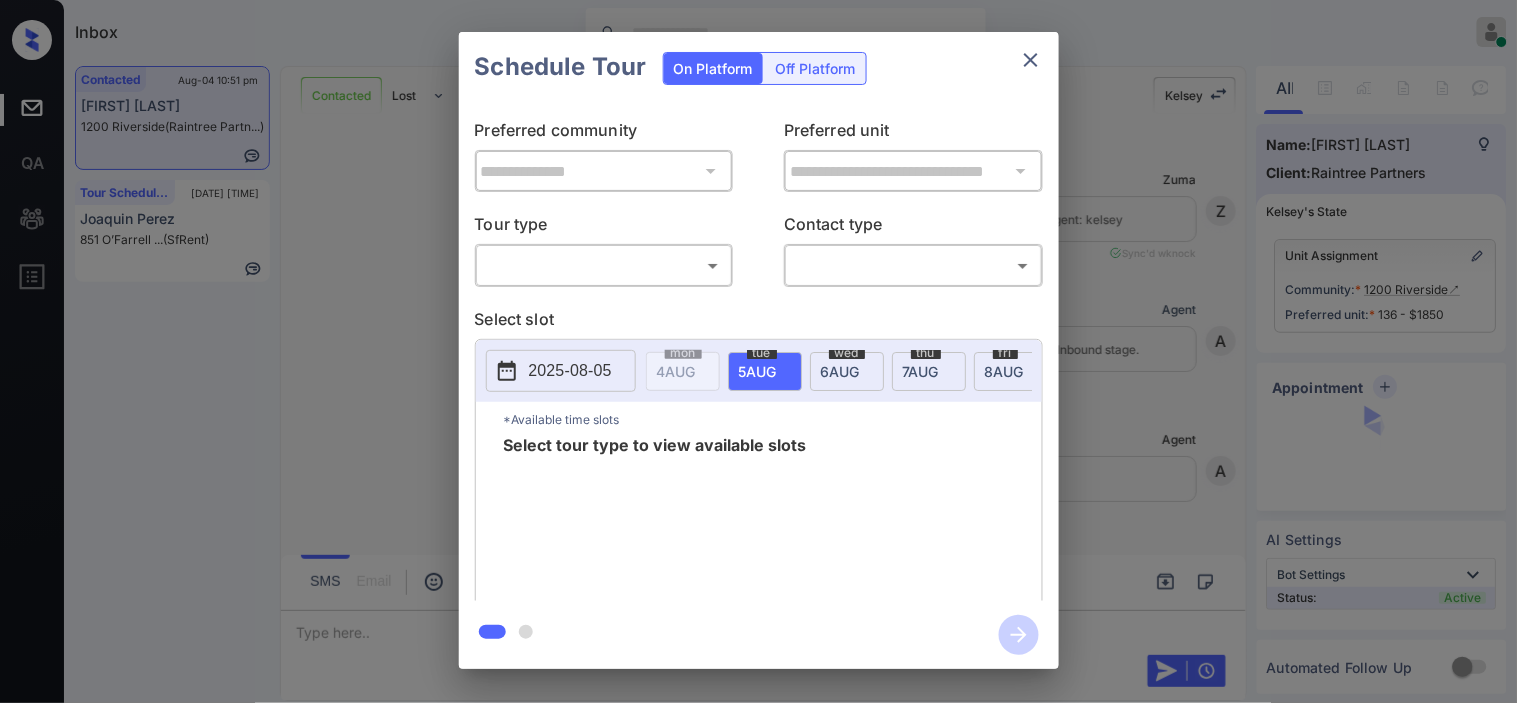 click on "Inbox [FIRST] [LAST] Online Set yourself   offline Set yourself   on break Profile Switch to  dark  mode Sign out Contacted Aug-04 10:51 pm   [FIRST] [LAST] 1200 Riverside  (Raintree Partn...) Tour Scheduled Aug-04 10:52 pm   [FIRST] [LAST] 851 O’Farrell ...  (SfRent) Contacted Lost Lead Sentiment: Angry Upon sliding the acknowledgement:  Lead will move to lost stage. * ​ SMS and call option will be set to opt out. AFM will be turned off for the lead. [FIRST] New Message Zuma Lead transferred to leasing agent: [FIRST] Aug 04, 2025 10:46 pm  Sync'd w  knock Z New Message Agent Lead created via webhook in Inbound stage. Aug 04, 2025 10:46 pm A New Message Agent AFM Request sent to [FIRST]. Aug 04, 2025 10:46 pm A New Message [FIRST] Hi [FIRST]. This is [FIRST] with 1200 Riverside. We’d love to have you come tour with us. What’s a good day and time for you? Aug 04, 2025 10:46 pm   | TemplateAFMSms  Sync'd w  knock K New Message [FIRST] Lead archived by [FIRST]! Aug 04, 2025 10:46 pm K New Message [FIRST] [LAST]   K" at bounding box center [758, 351] 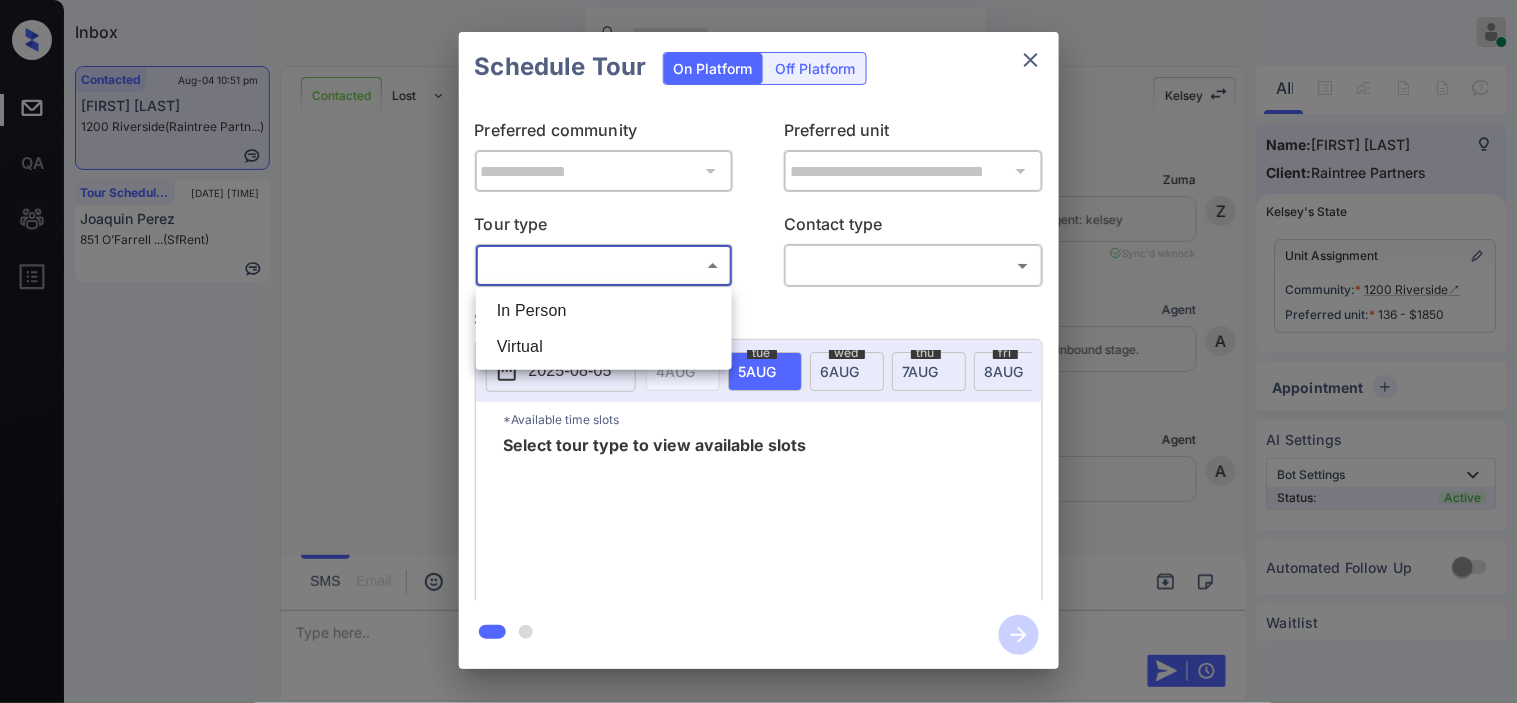 scroll, scrollTop: 3815, scrollLeft: 0, axis: vertical 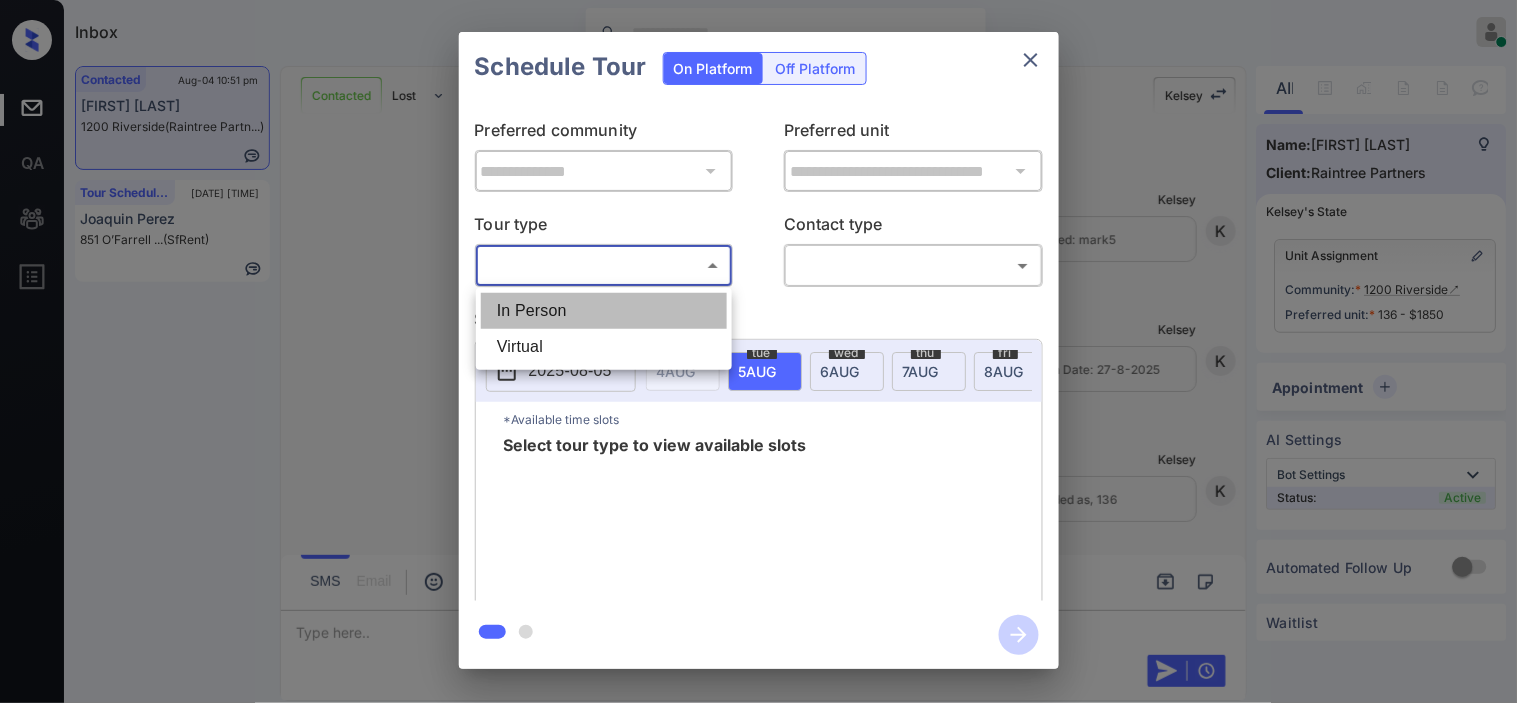 click on "In Person" at bounding box center [604, 311] 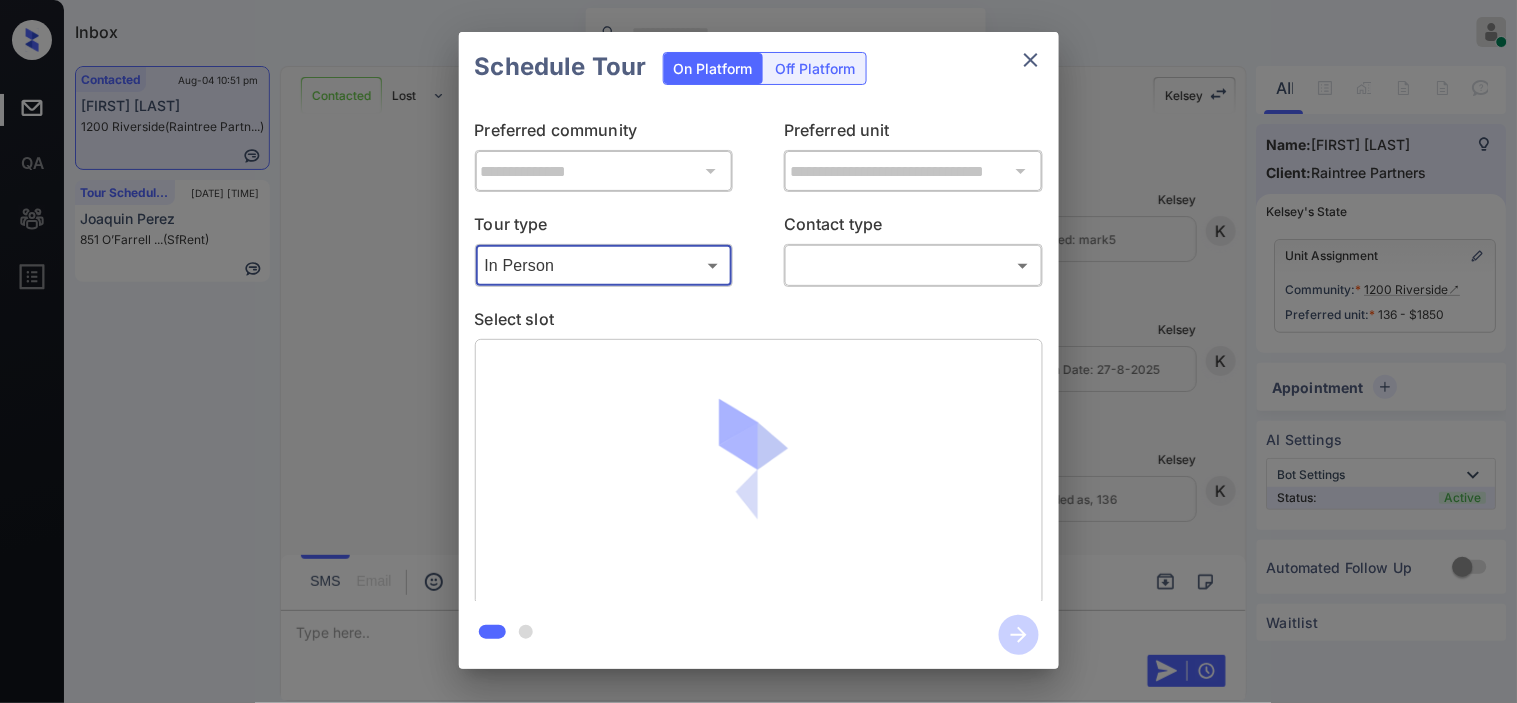 click on "Inbox [FIRST] [LAST] Online Set yourself   offline Set yourself   on break Profile Switch to  dark  mode Sign out Contacted Aug-04 10:51 pm   [FIRST] [LAST] 1200 Riverside  (Raintree Partn...) Tour Scheduled Aug-04 10:52 pm   [FIRST] [LAST] 851 O’Farrell ...  (SfRent) Contacted Lost Lead Sentiment: Angry Upon sliding the acknowledgement:  Lead will move to lost stage. * ​ SMS and call option will be set to opt out. AFM will be turned off for the lead. [FIRST] New Message Zuma Lead transferred to leasing agent: [FIRST] Aug 04, 2025 10:46 pm  Sync'd w  knock Z New Message Agent Lead created via webhook in Inbound stage. Aug 04, 2025 10:46 pm A New Message Agent AFM Request sent to [FIRST]. Aug 04, 2025 10:46 pm A New Message [FIRST] Hi [FIRST]. This is [FIRST] with 1200 Riverside. We’d love to have you come tour with us. What’s a good day and time for you? Aug 04, 2025 10:46 pm   | TemplateAFMSms  Sync'd w  knock K New Message [FIRST] Lead archived by [FIRST]! Aug 04, 2025 10:46 pm K New Message [FIRST] [LAST]   K" at bounding box center [758, 351] 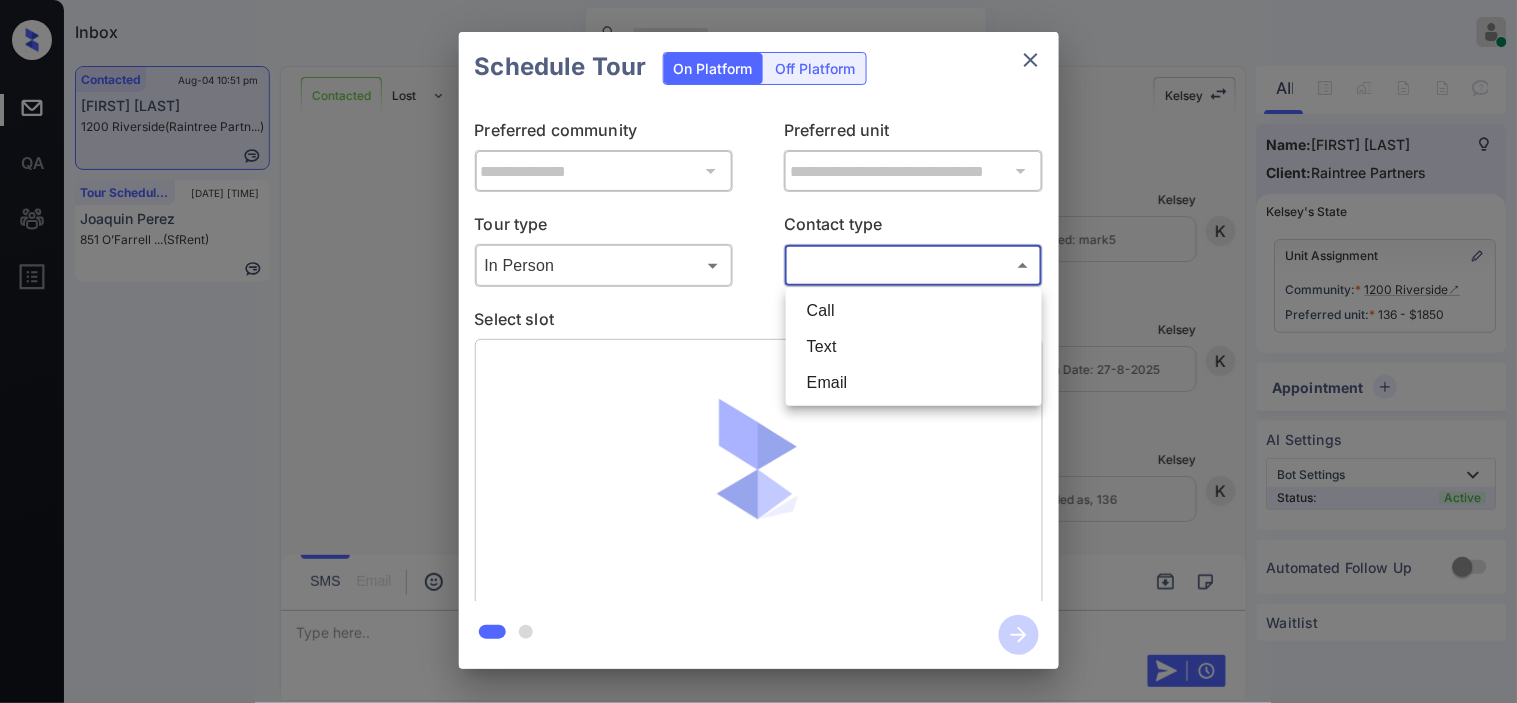 click on "Text" at bounding box center (914, 347) 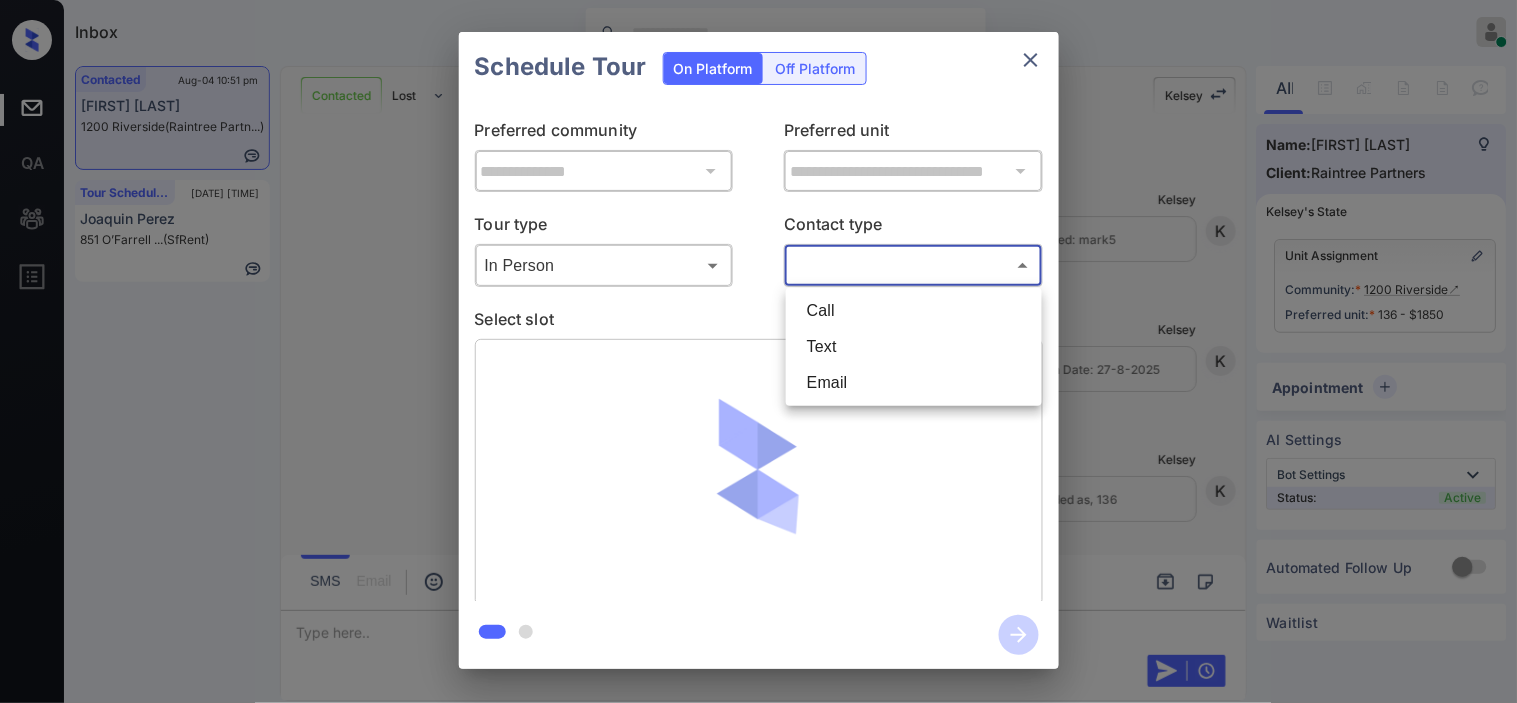 type on "****" 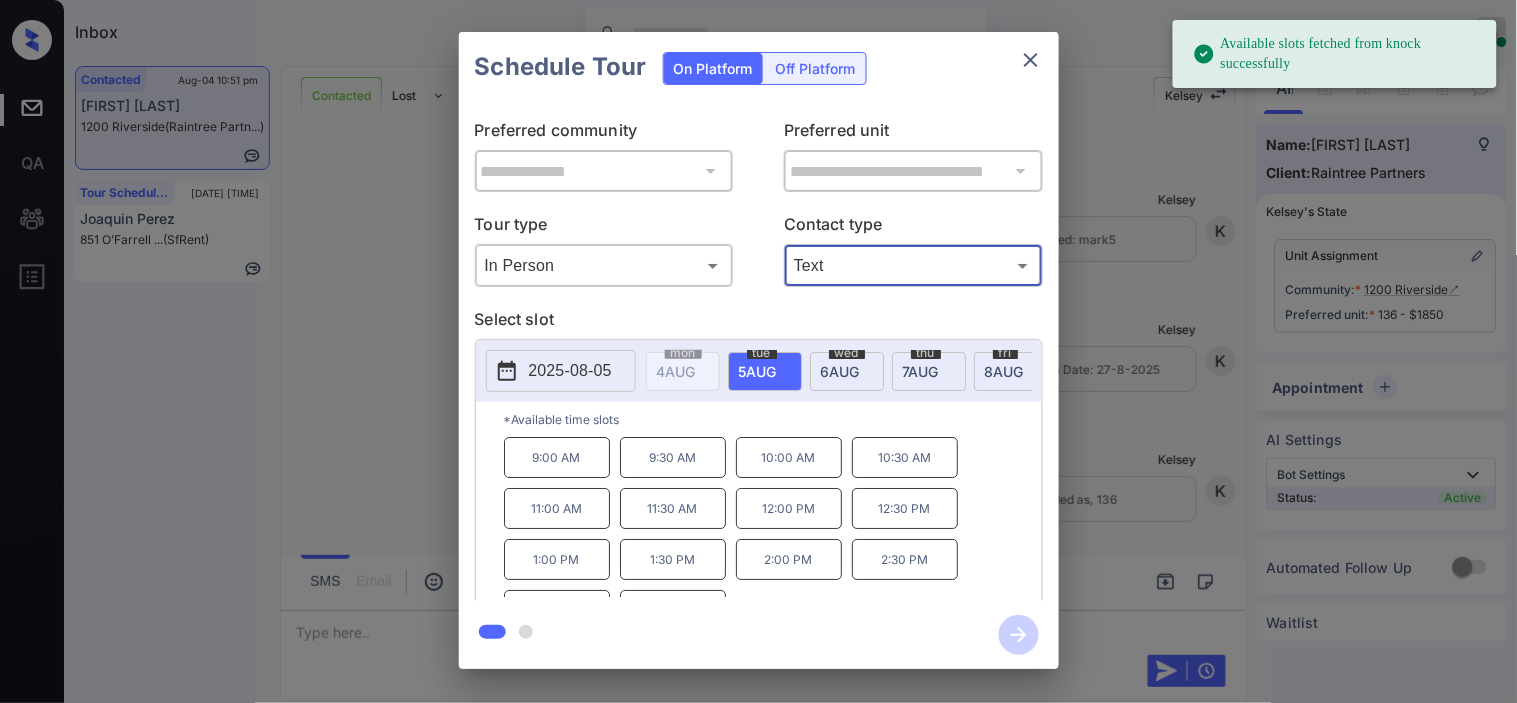 click on "11:00 AM" at bounding box center [557, 508] 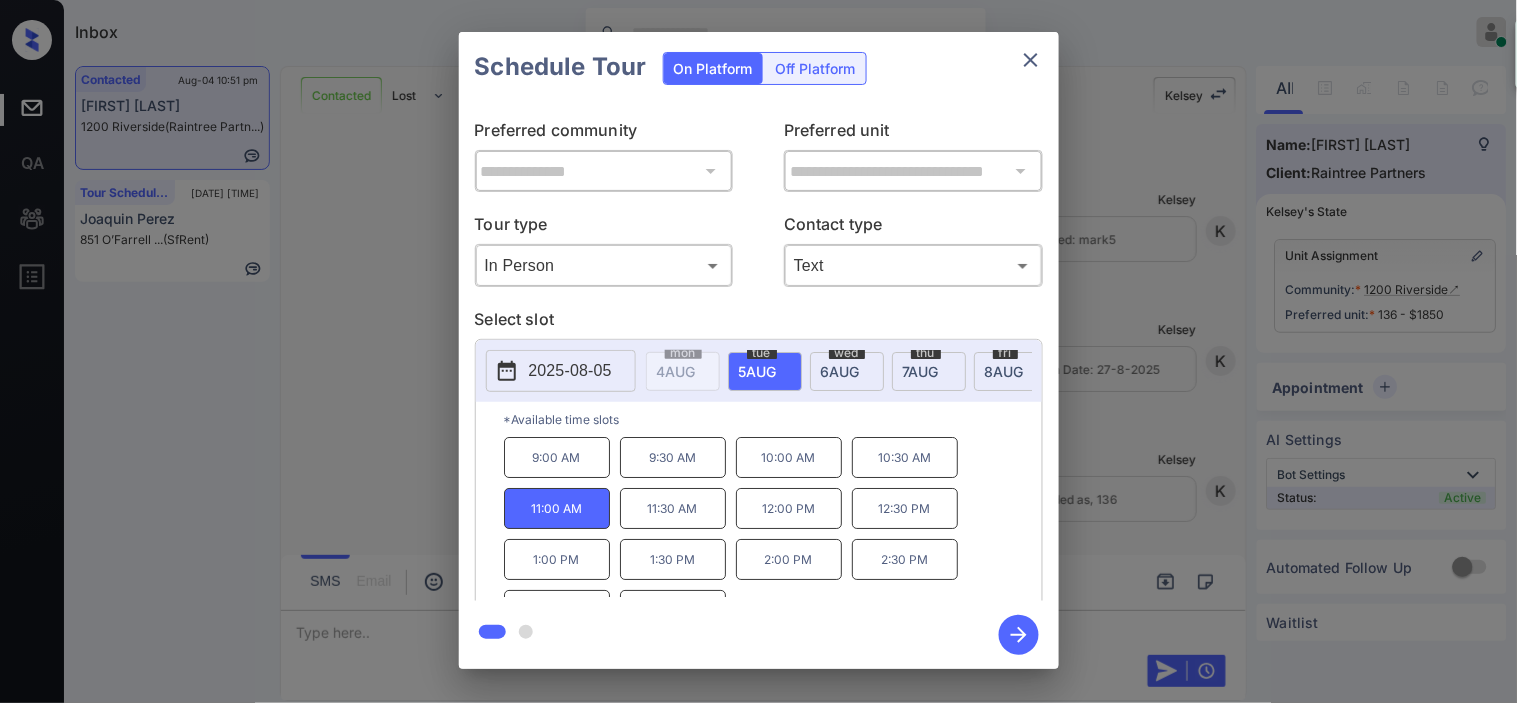 click 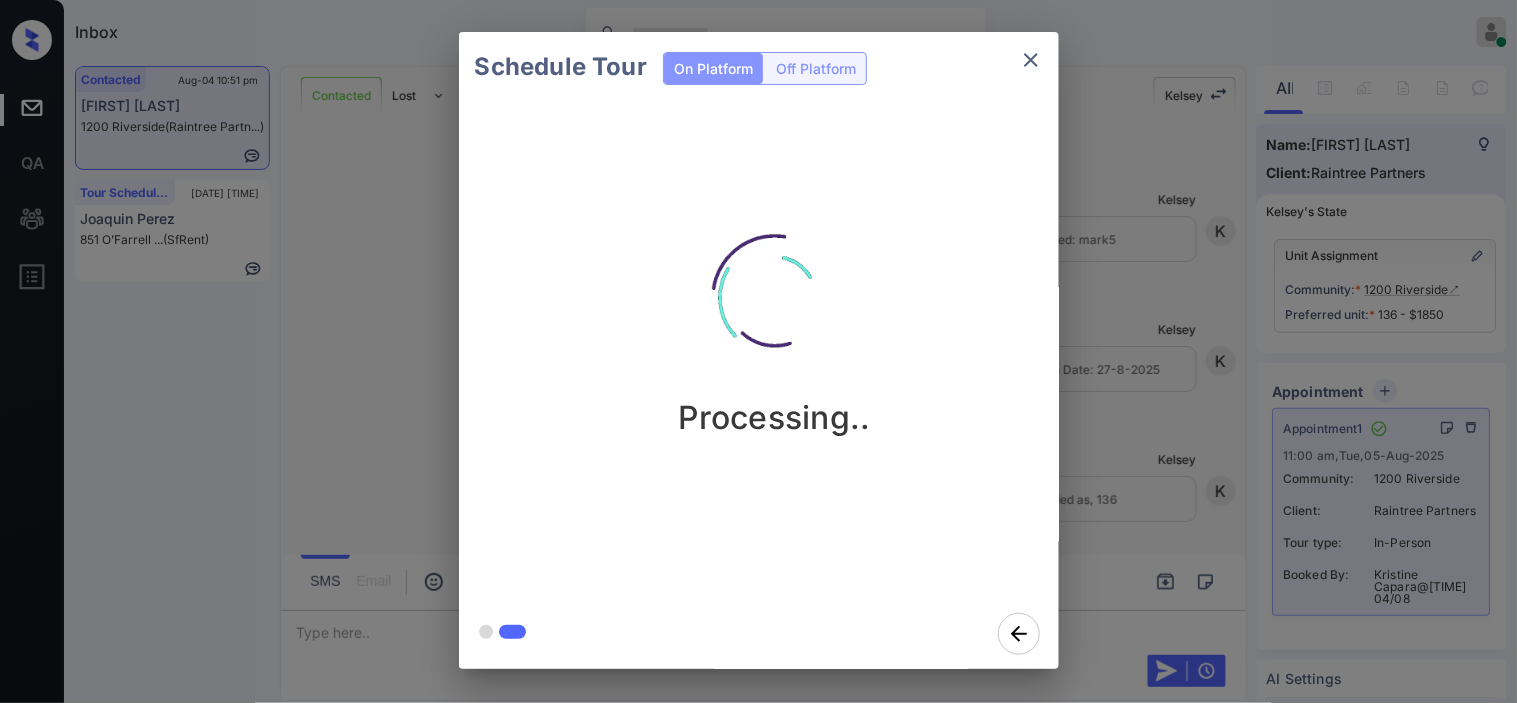 click on "Schedule Tour On Platform Off Platform Processing.." at bounding box center (758, 350) 